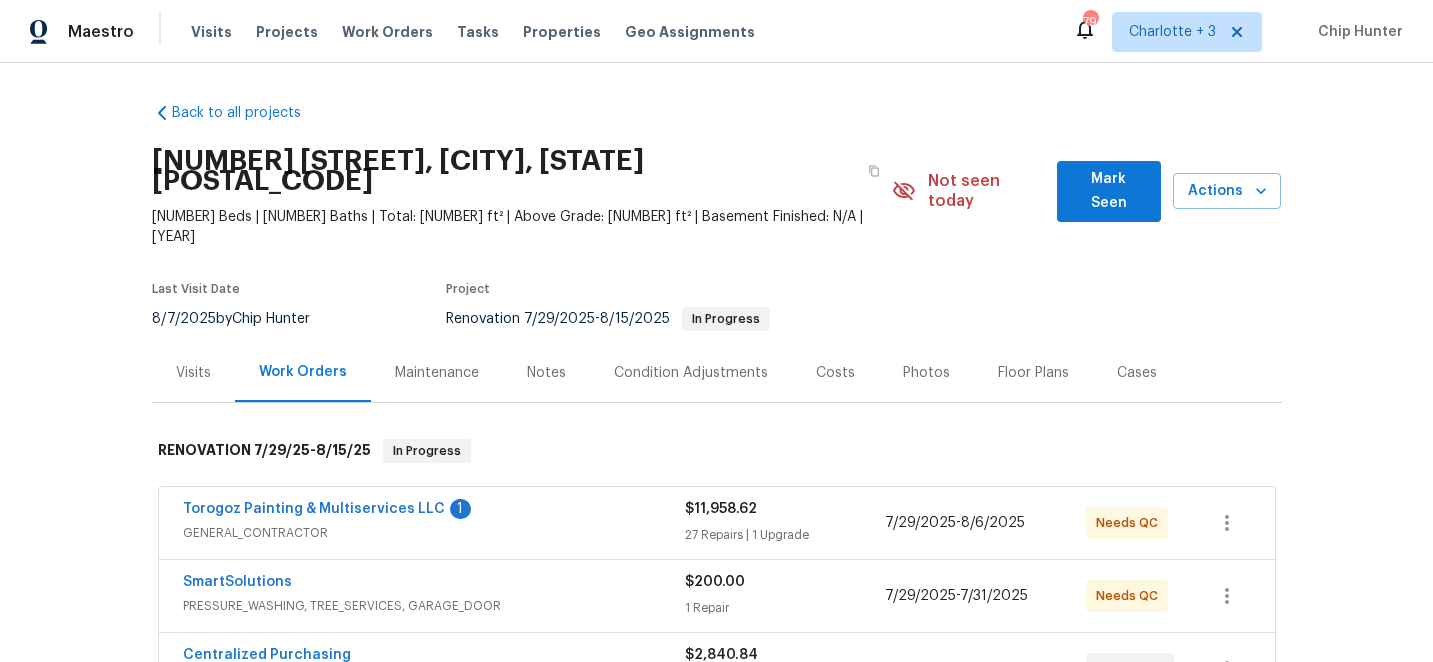 scroll, scrollTop: 0, scrollLeft: 0, axis: both 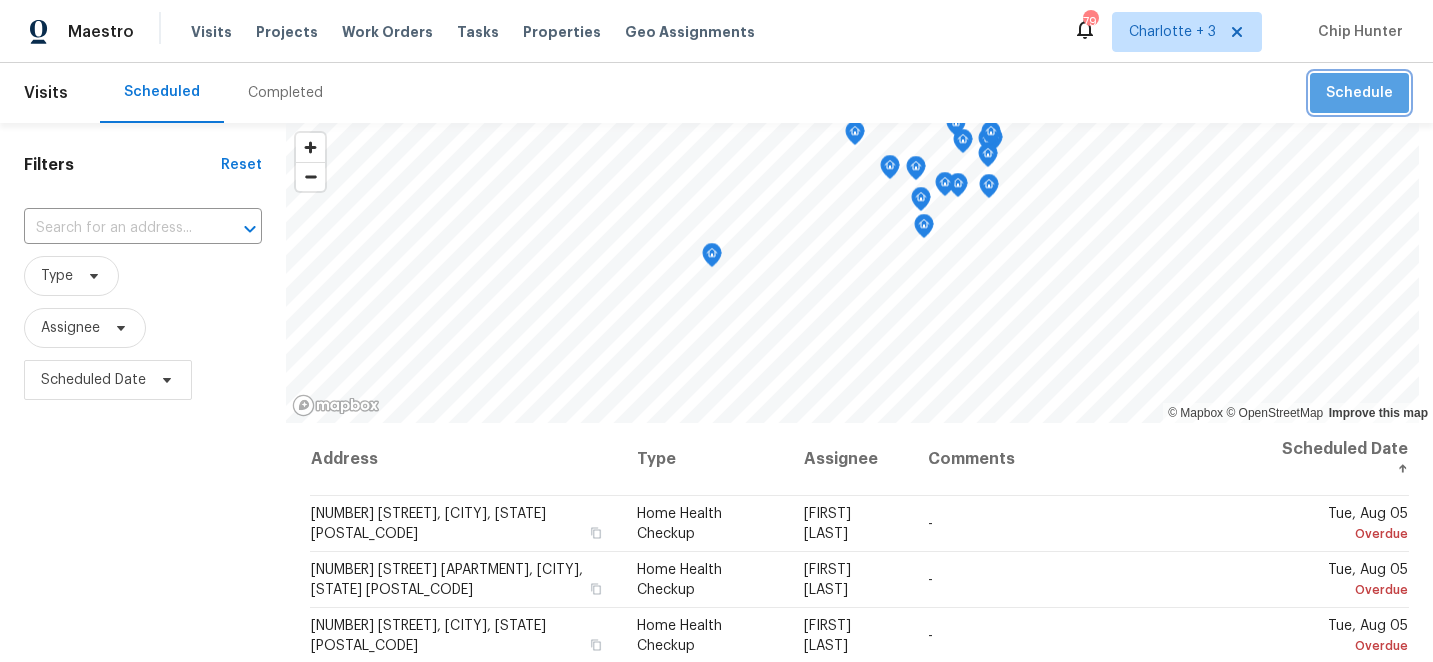 click on "Schedule" at bounding box center [1359, 93] 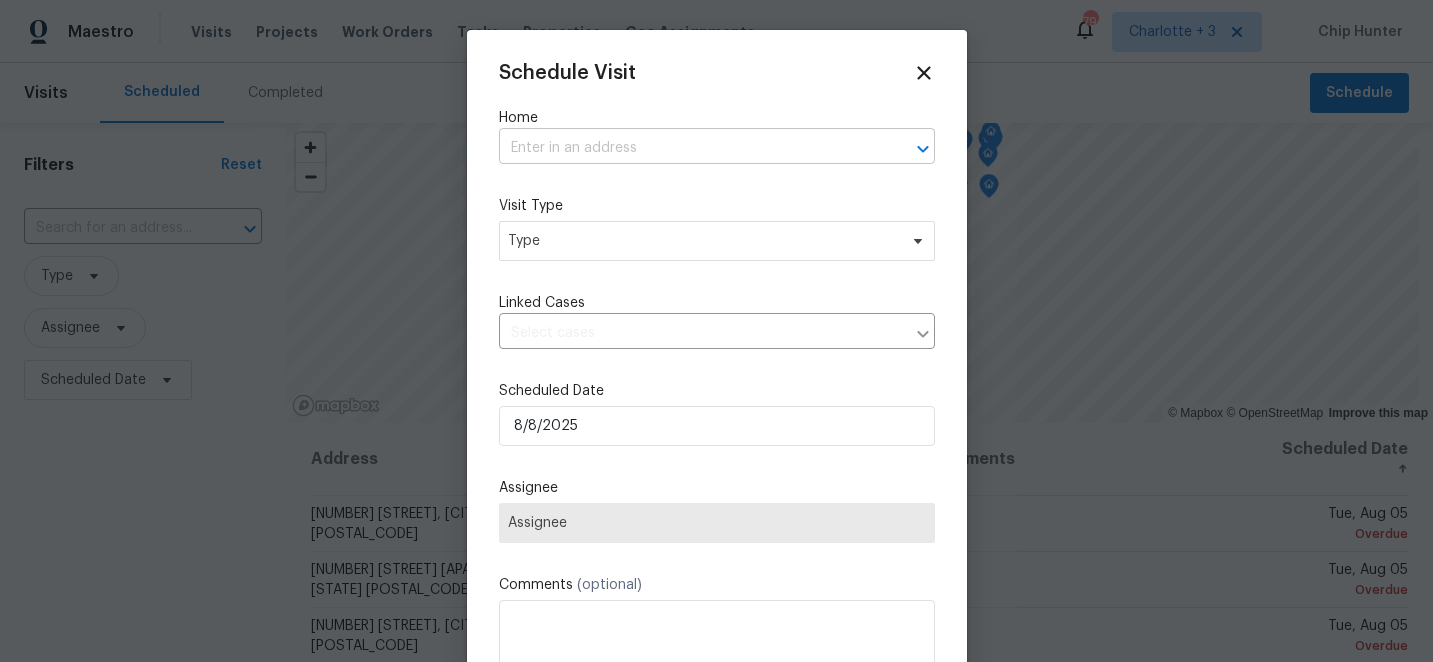 click at bounding box center (689, 148) 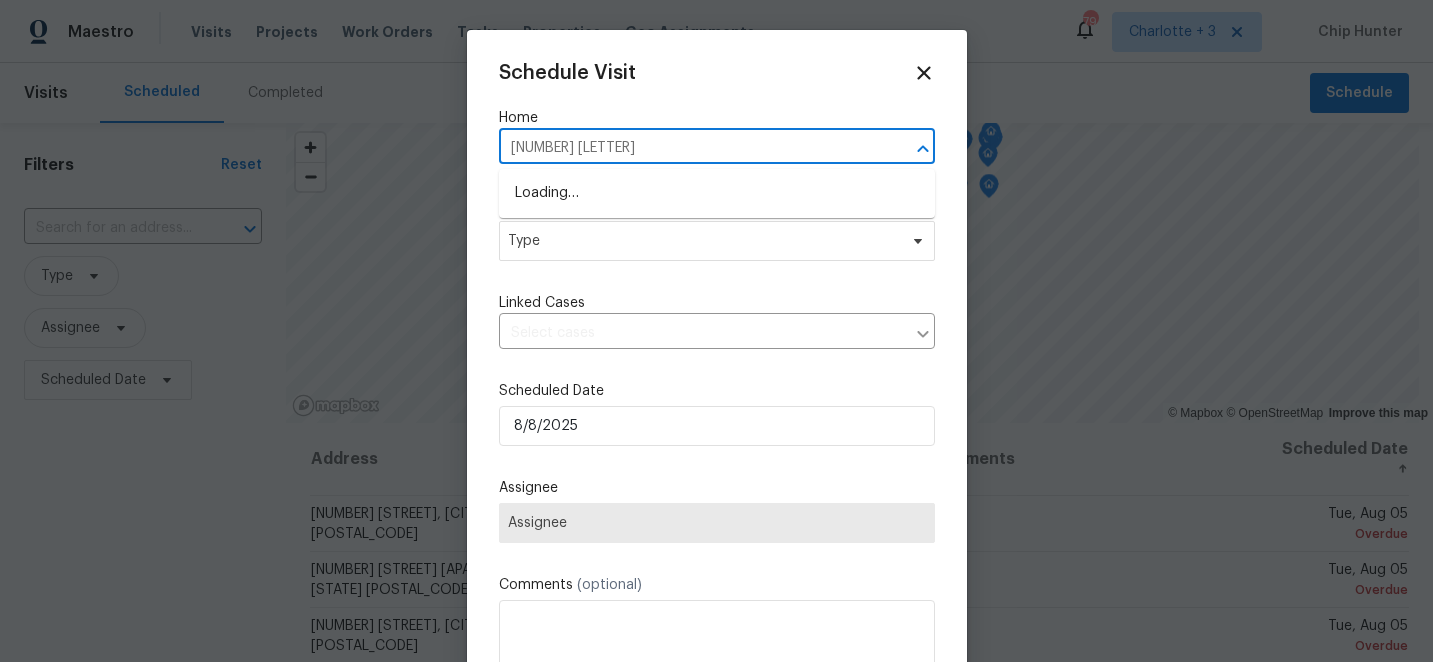 type on "[NUMBER] [LETTER]" 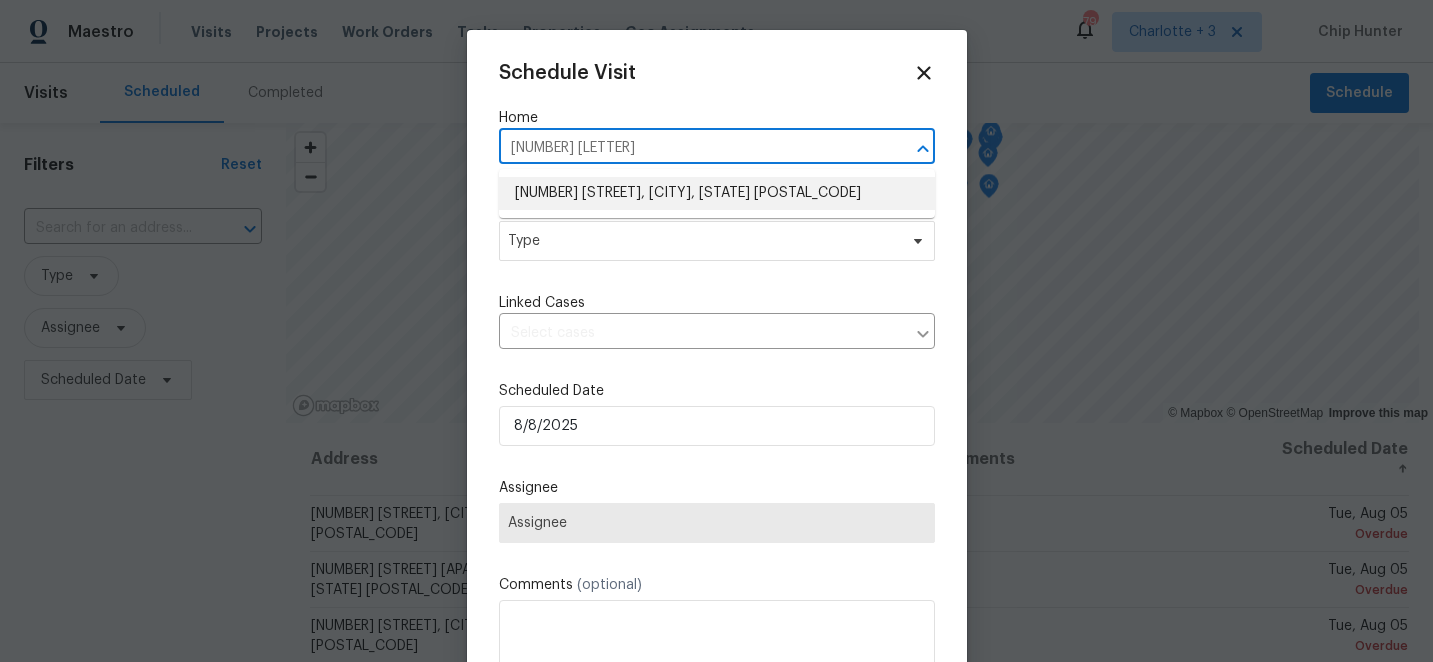 click on "[NUMBER] [STREET], [CITY], [STATE] [POSTAL_CODE]" at bounding box center (717, 193) 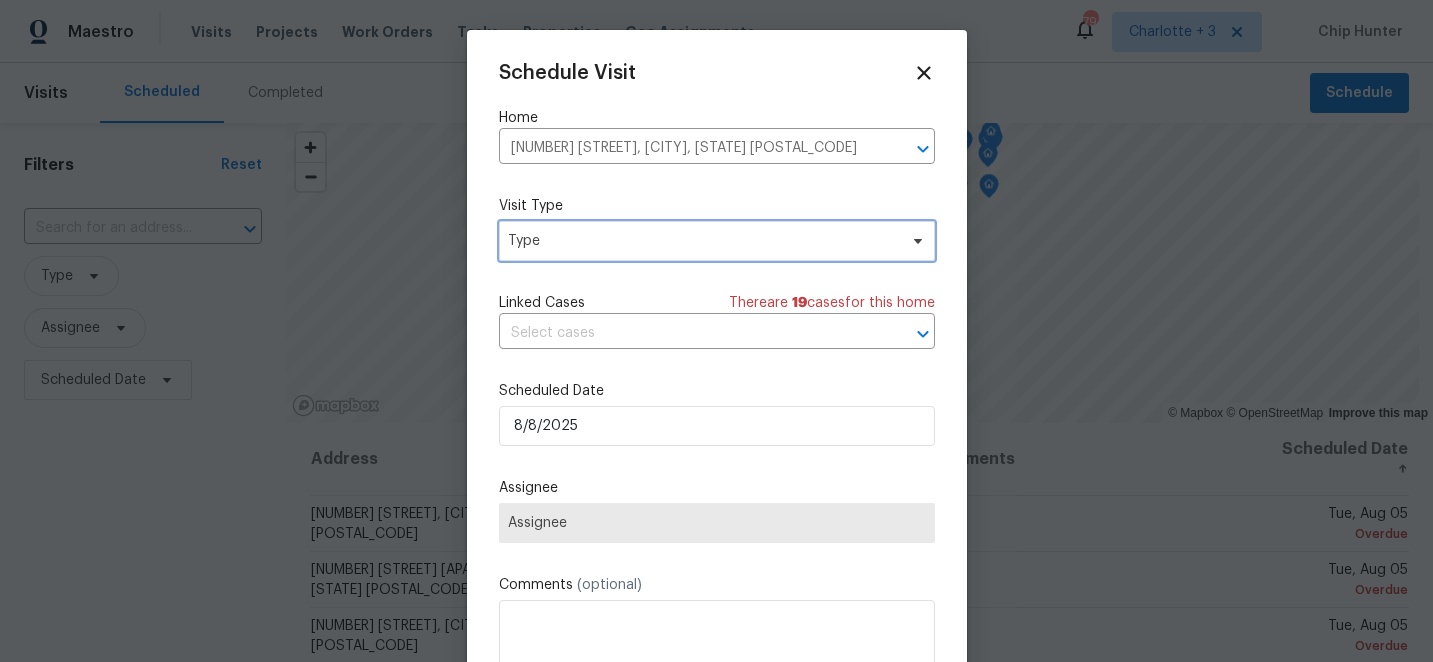 click on "Type" at bounding box center [717, 241] 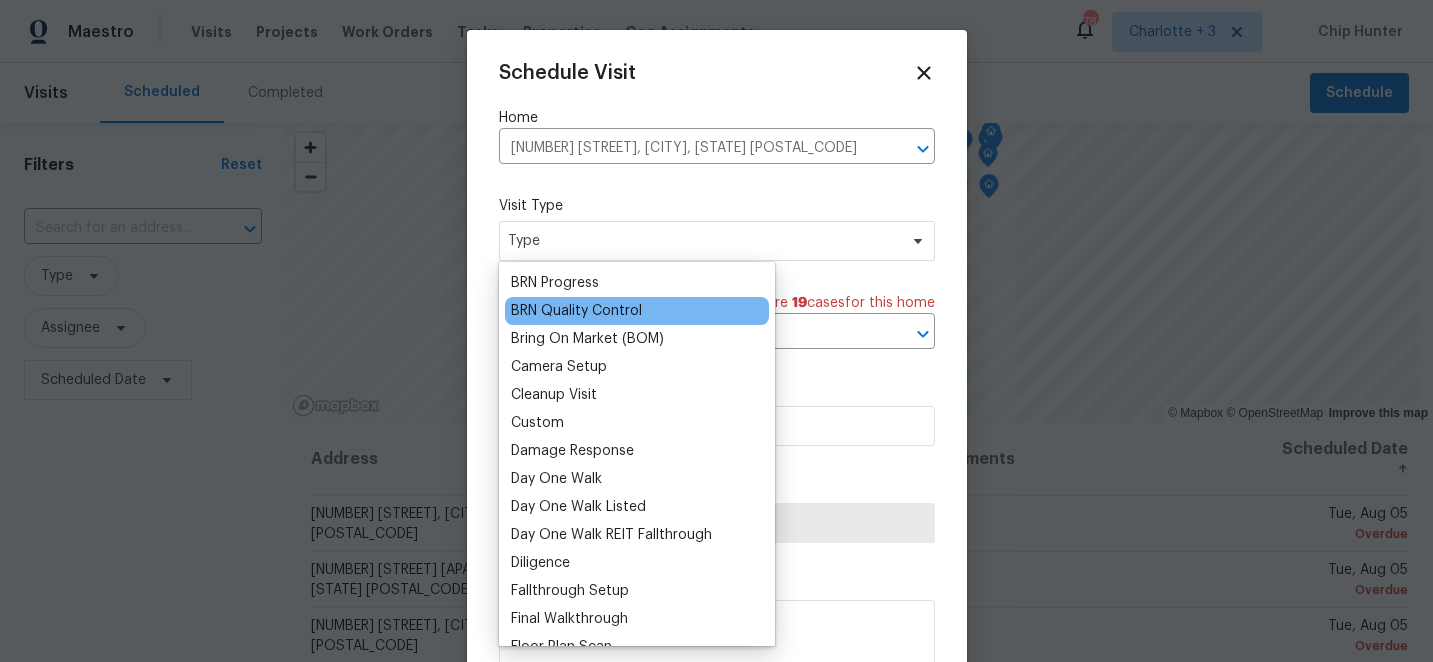 scroll, scrollTop: 191, scrollLeft: 0, axis: vertical 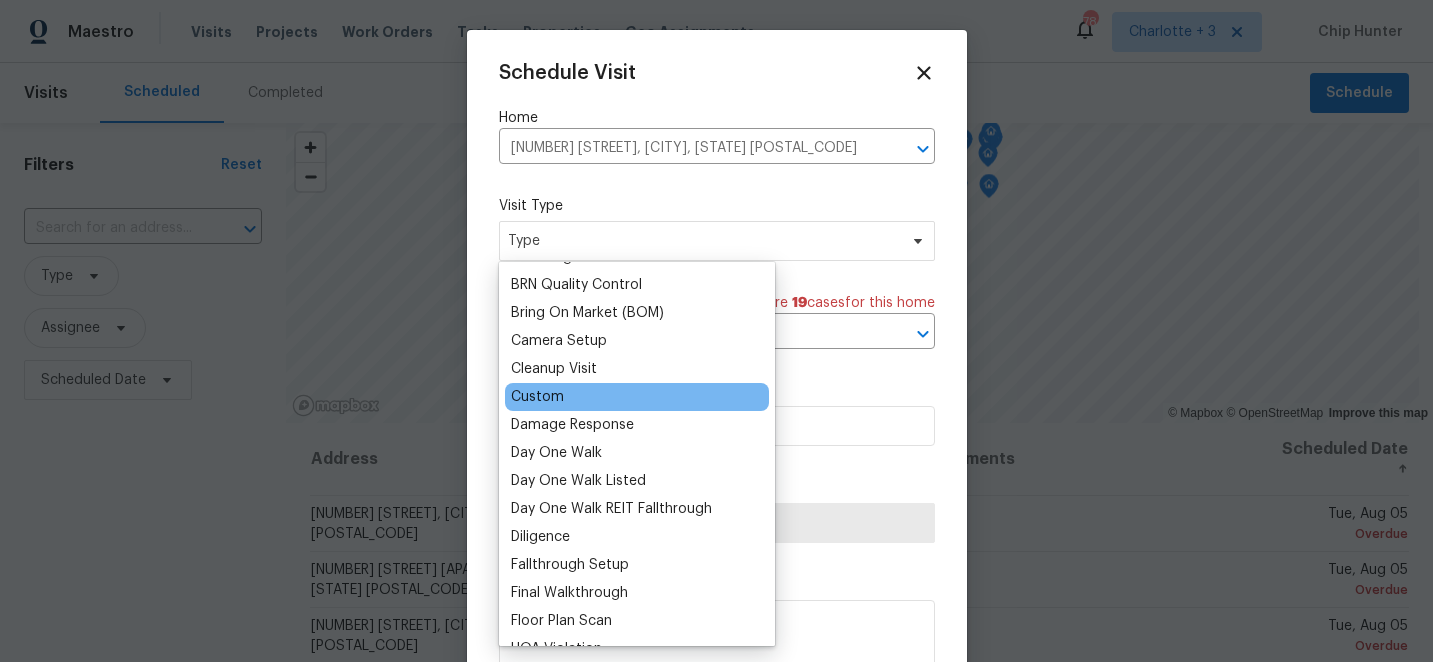click on "Custom" at bounding box center [537, 397] 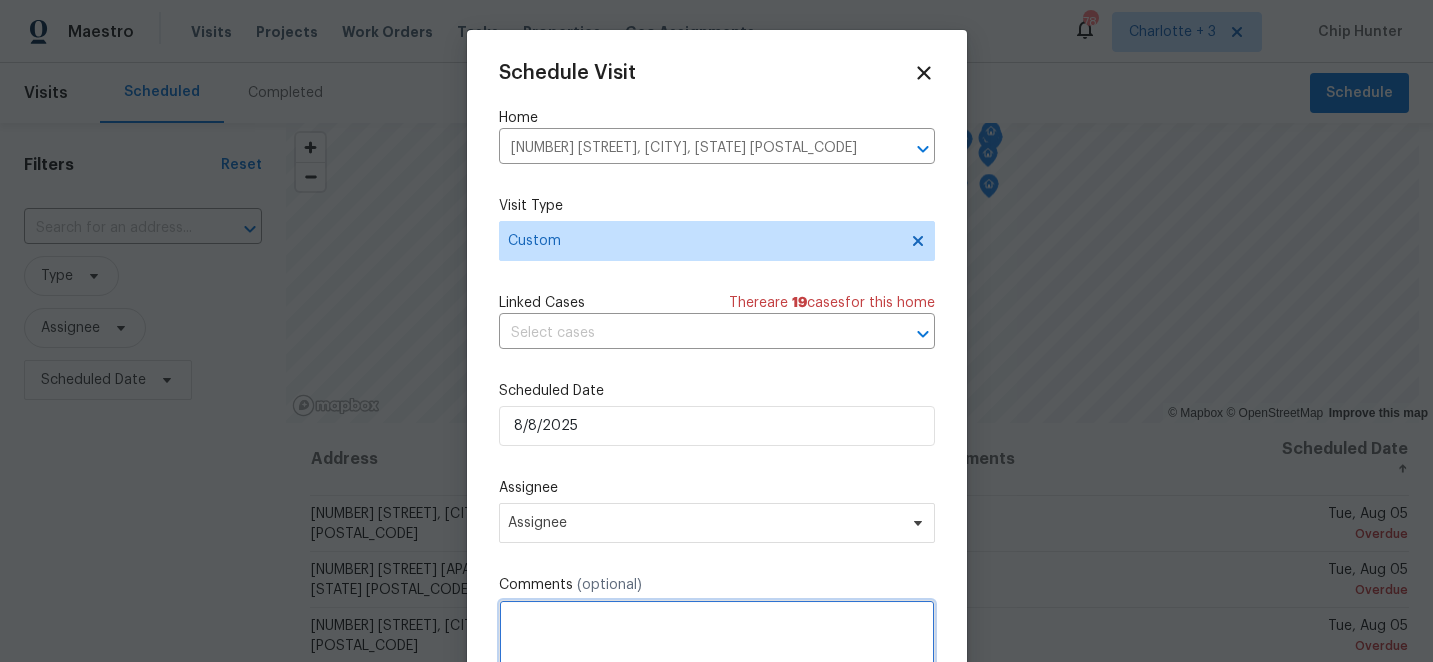 click at bounding box center (717, 640) 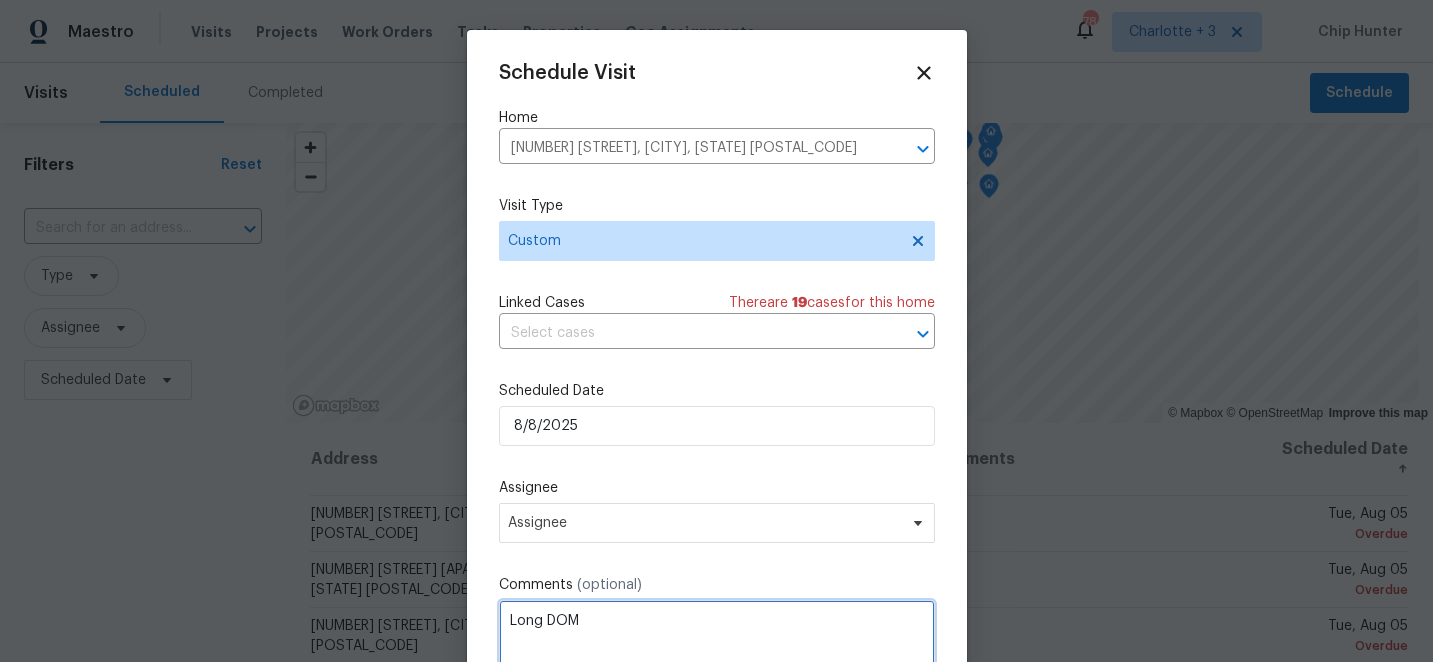 scroll, scrollTop: 36, scrollLeft: 0, axis: vertical 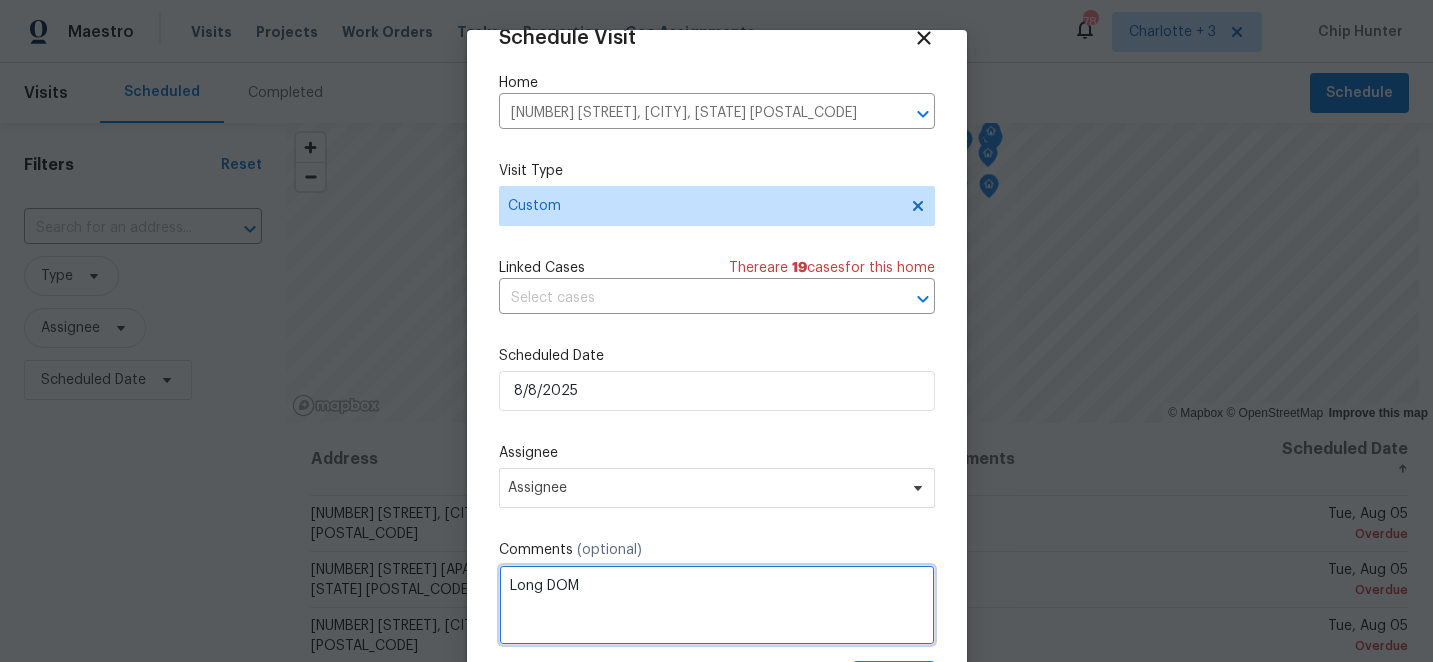 type on "Long DOM" 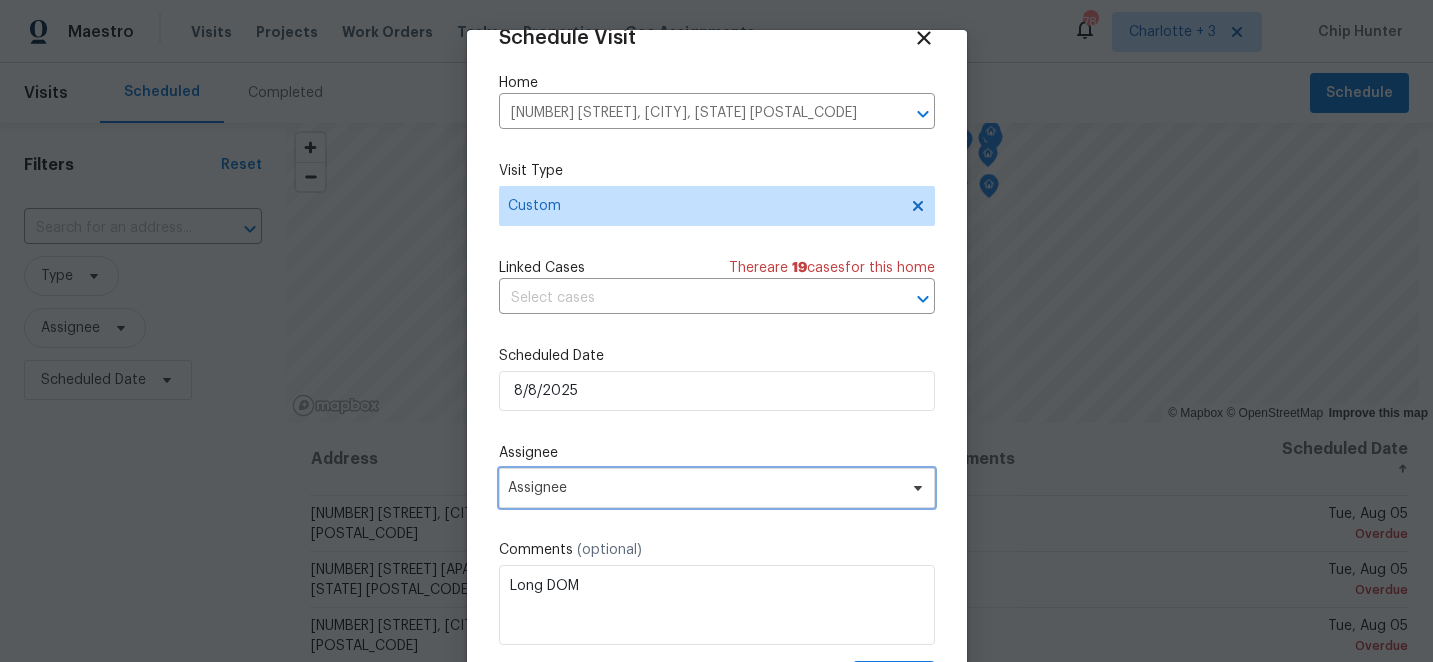 click on "Assignee" at bounding box center (704, 488) 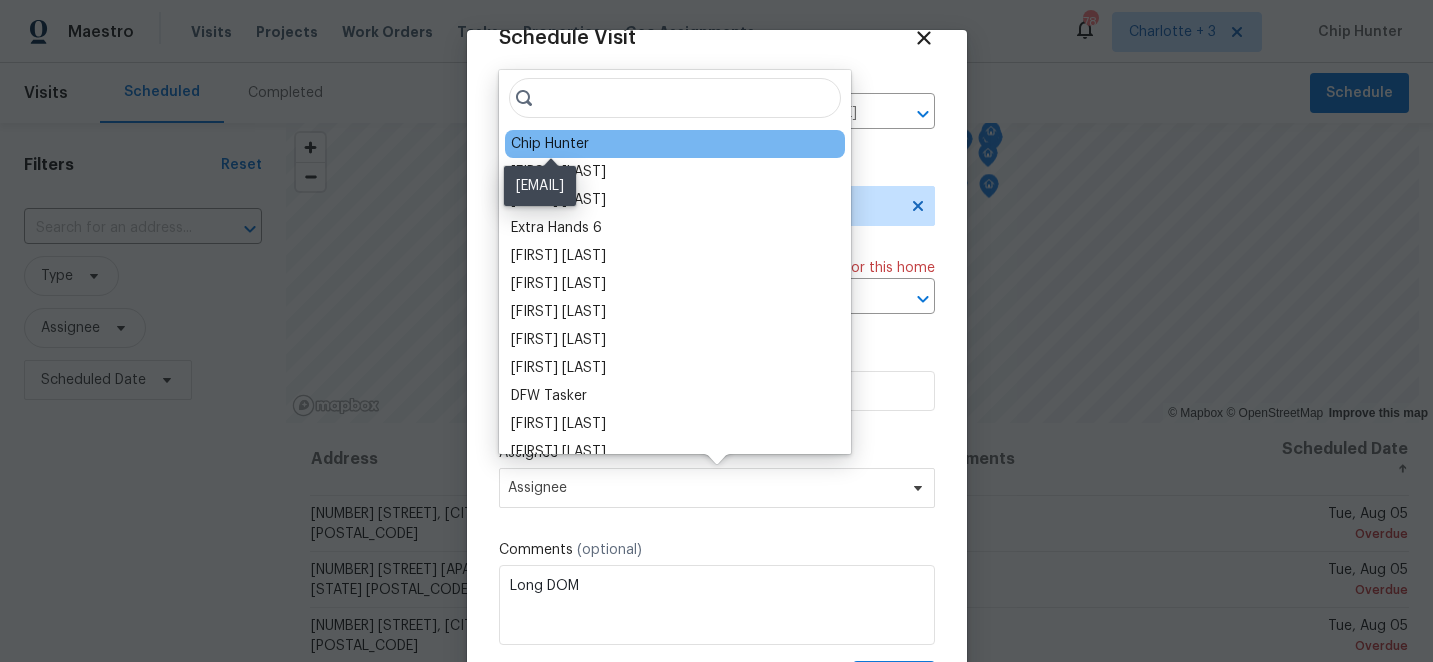 click on "Chip Hunter" at bounding box center (550, 144) 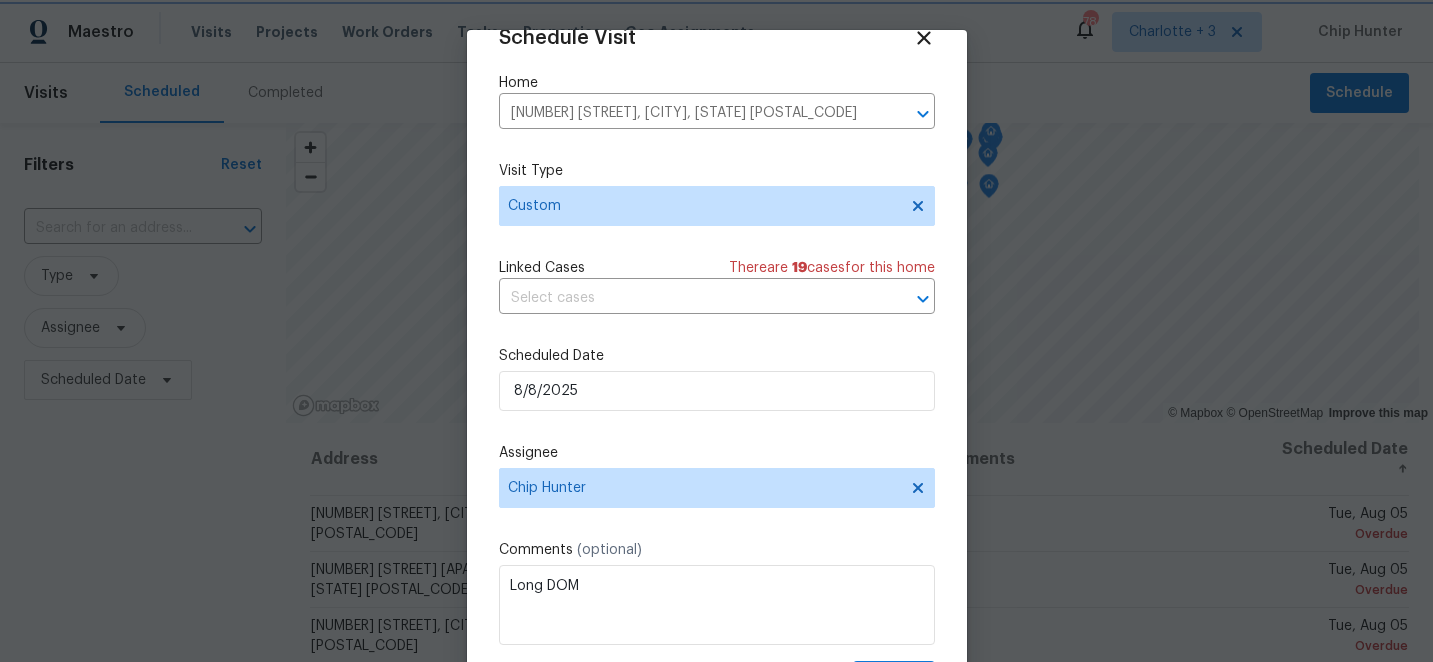 scroll, scrollTop: 98, scrollLeft: 0, axis: vertical 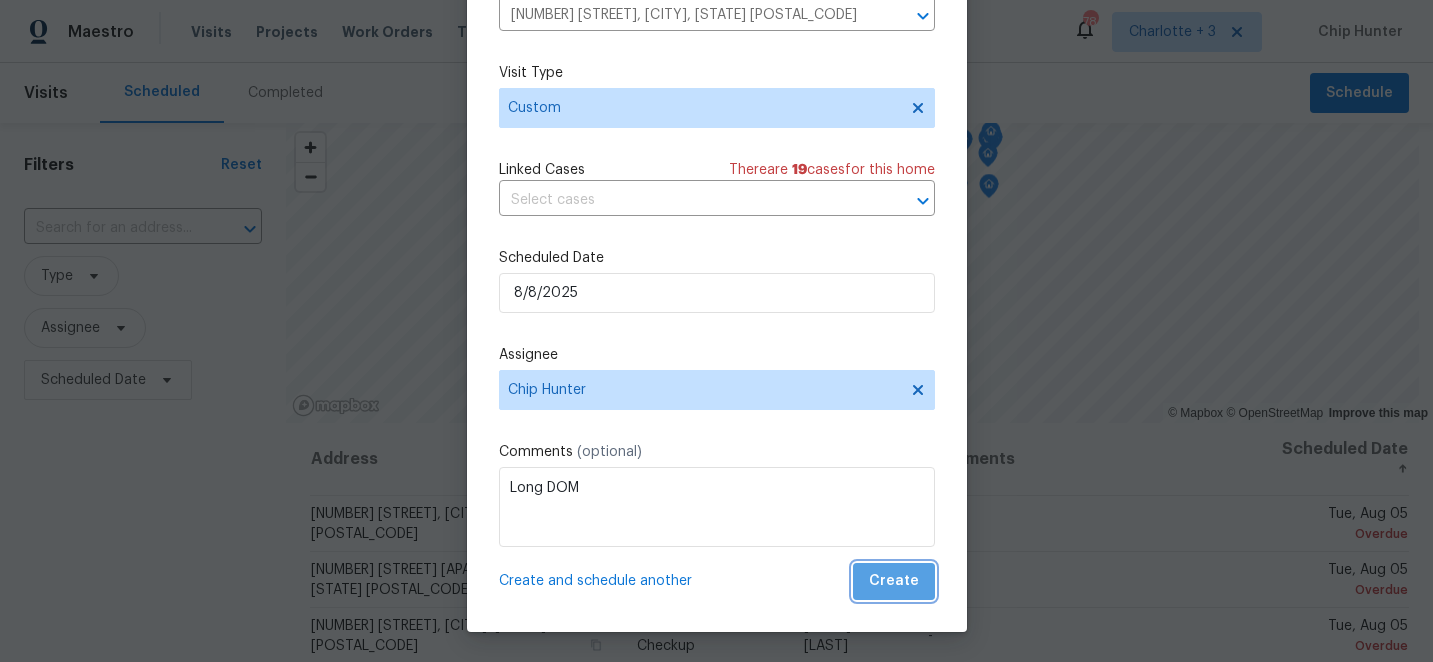 click on "Create" at bounding box center (894, 581) 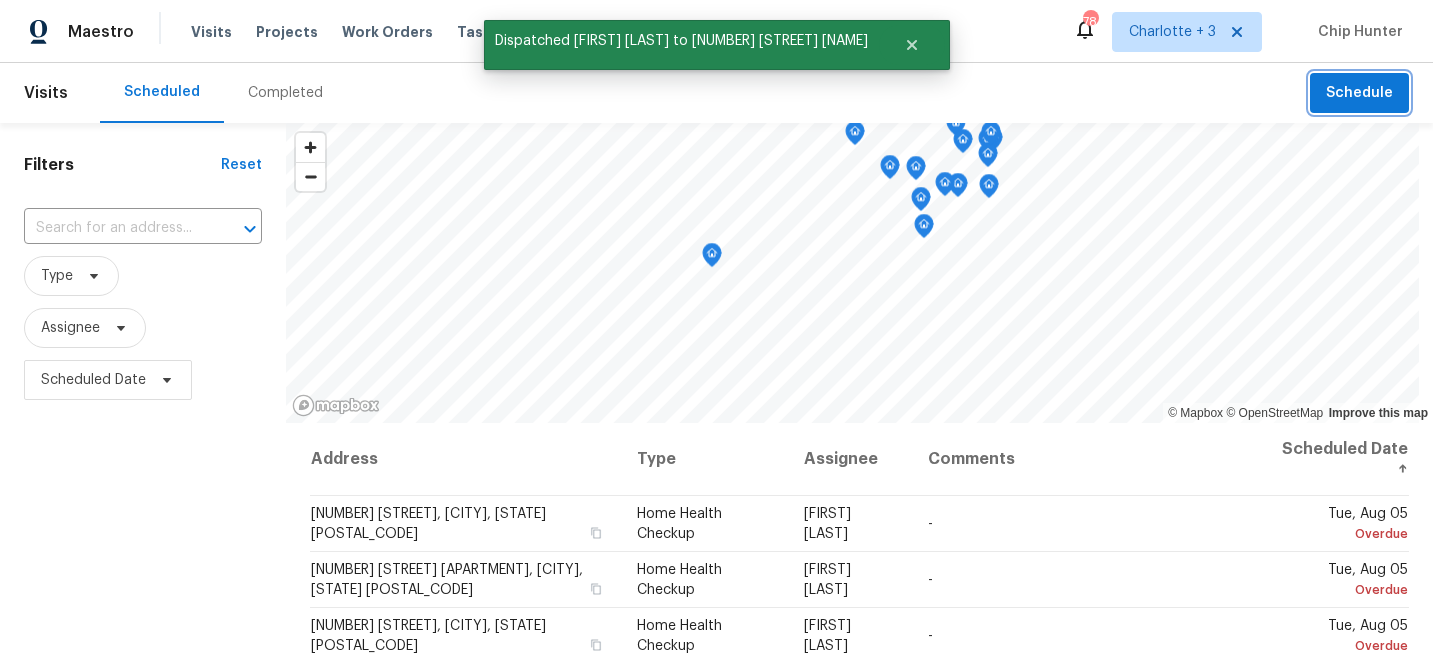 scroll, scrollTop: 0, scrollLeft: 0, axis: both 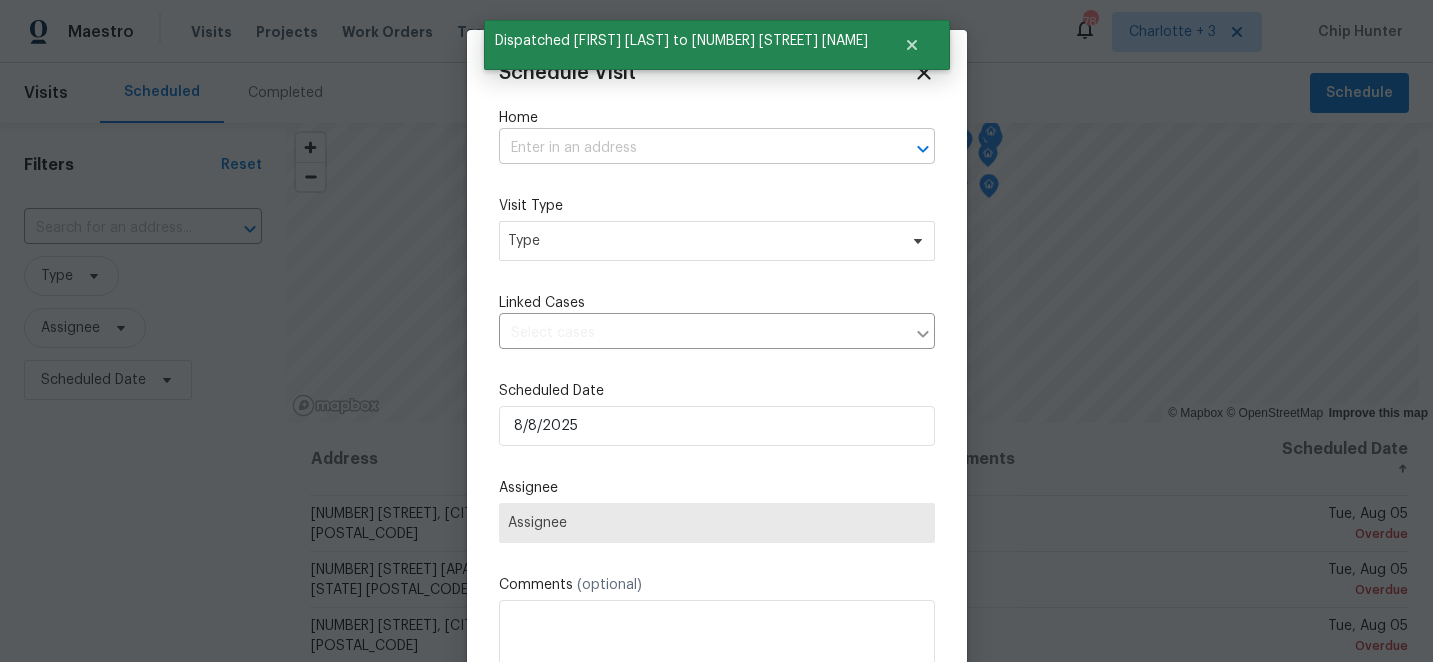 click at bounding box center (689, 148) 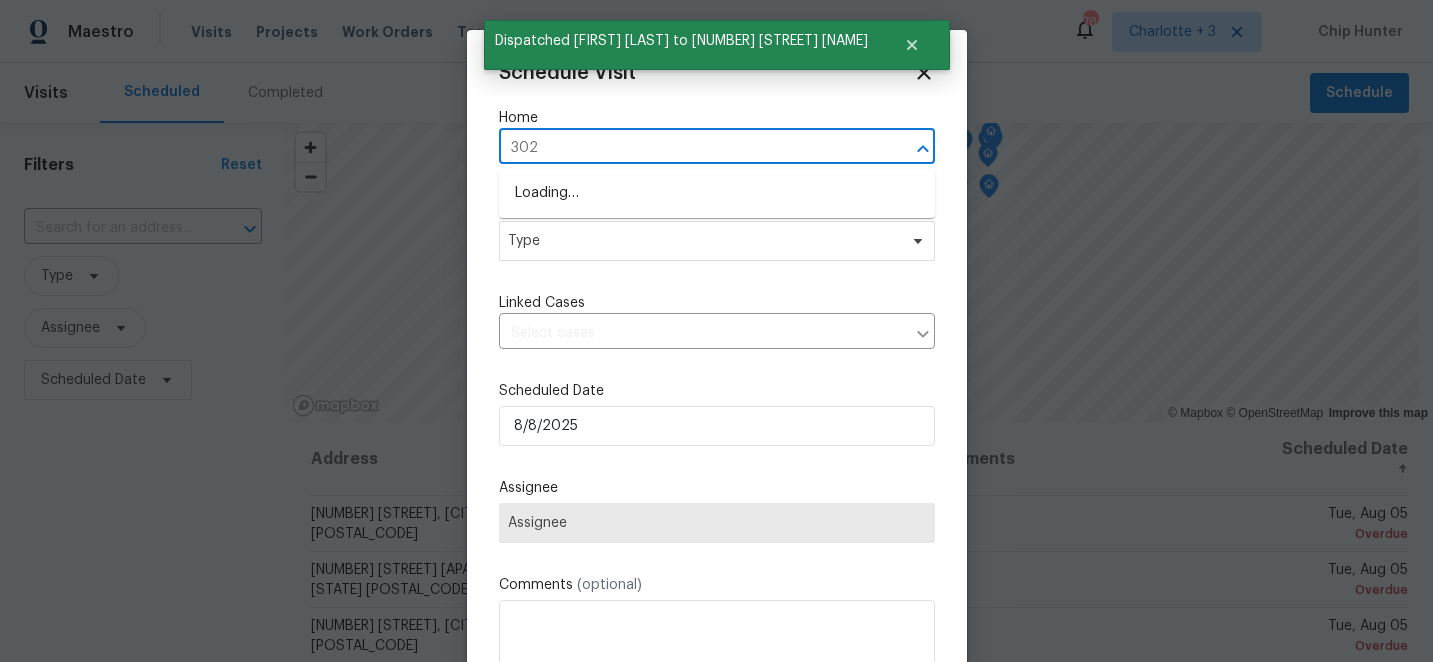 type on "[NUMBER] [LETTER]" 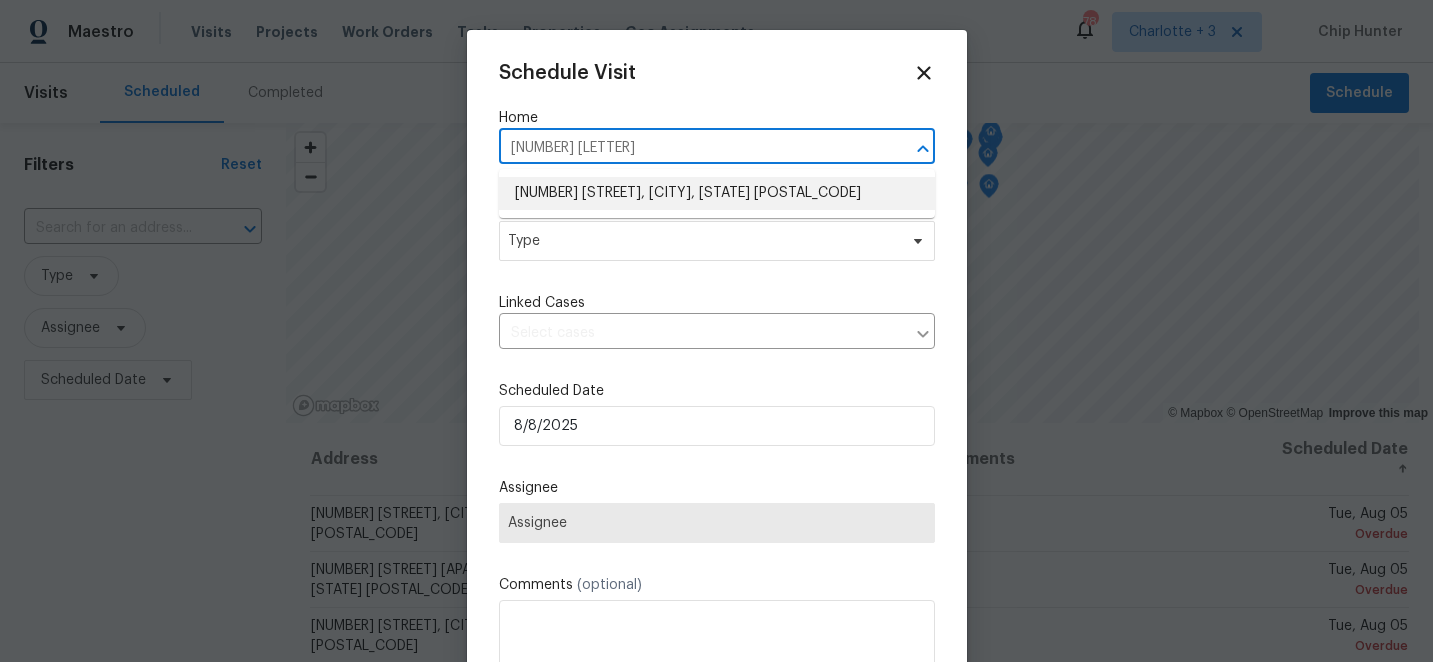 click on "[NUMBER] [STREET], [CITY], [STATE] [POSTAL_CODE]" at bounding box center (717, 193) 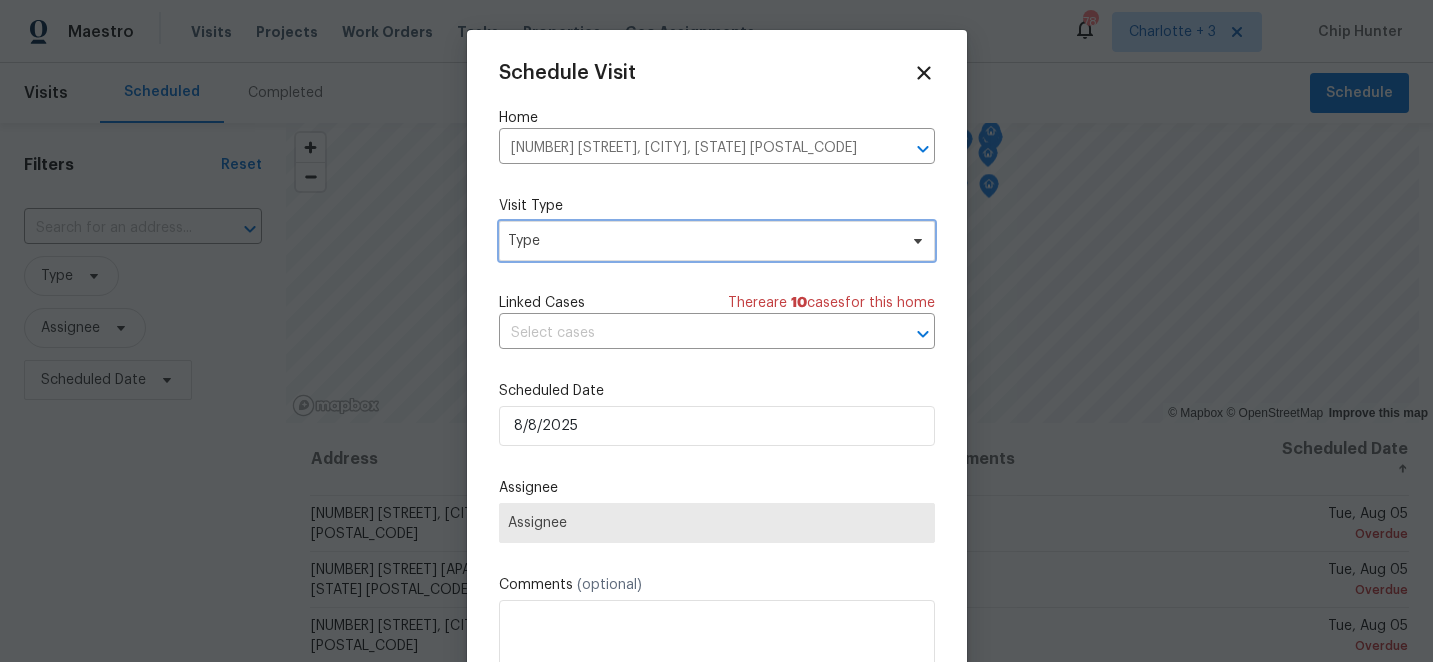 click on "Type" at bounding box center [702, 241] 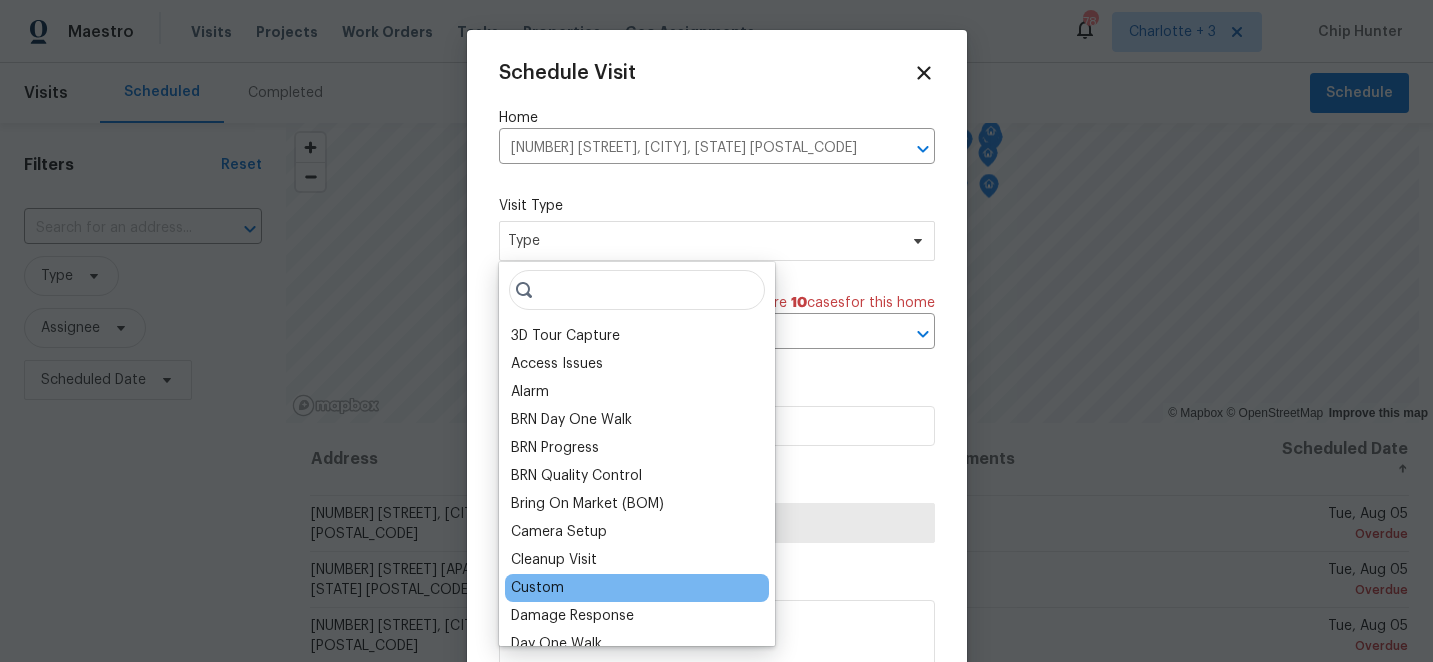 click on "Custom" at bounding box center (537, 588) 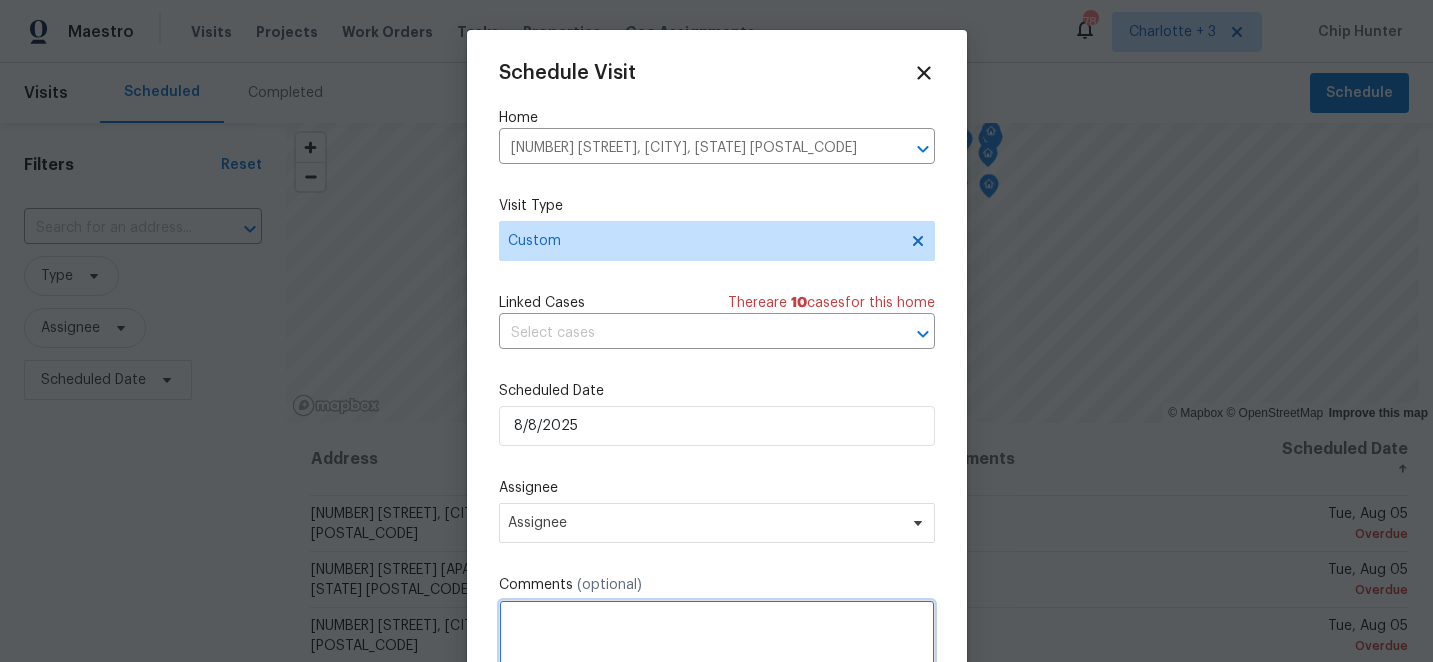 click at bounding box center [717, 640] 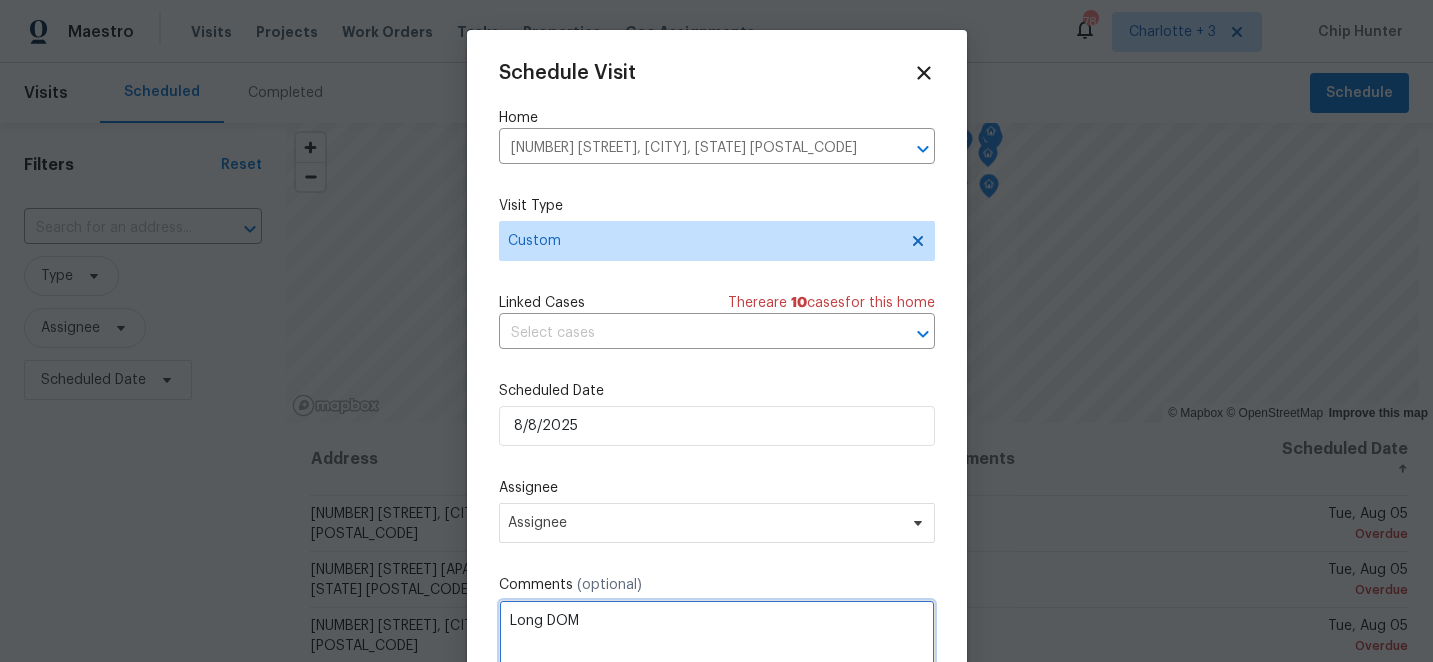 type on "Long DOM" 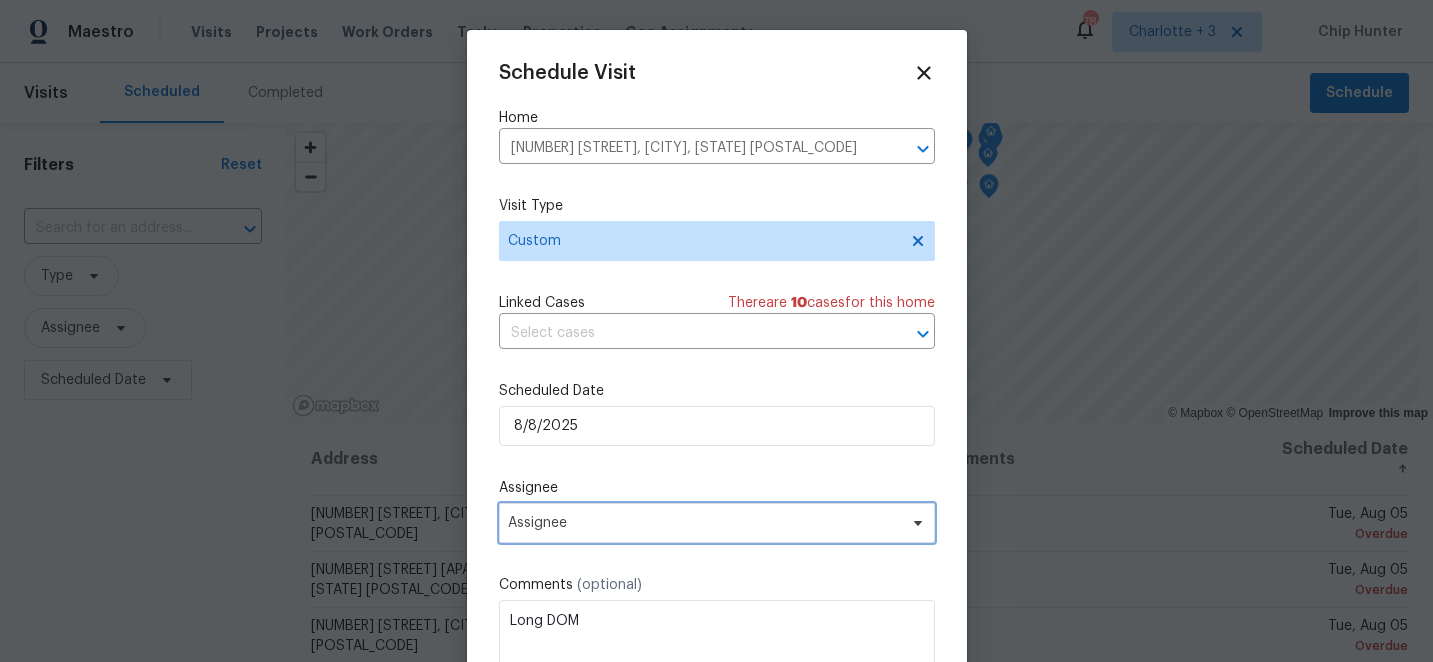 click on "Assignee" at bounding box center [704, 523] 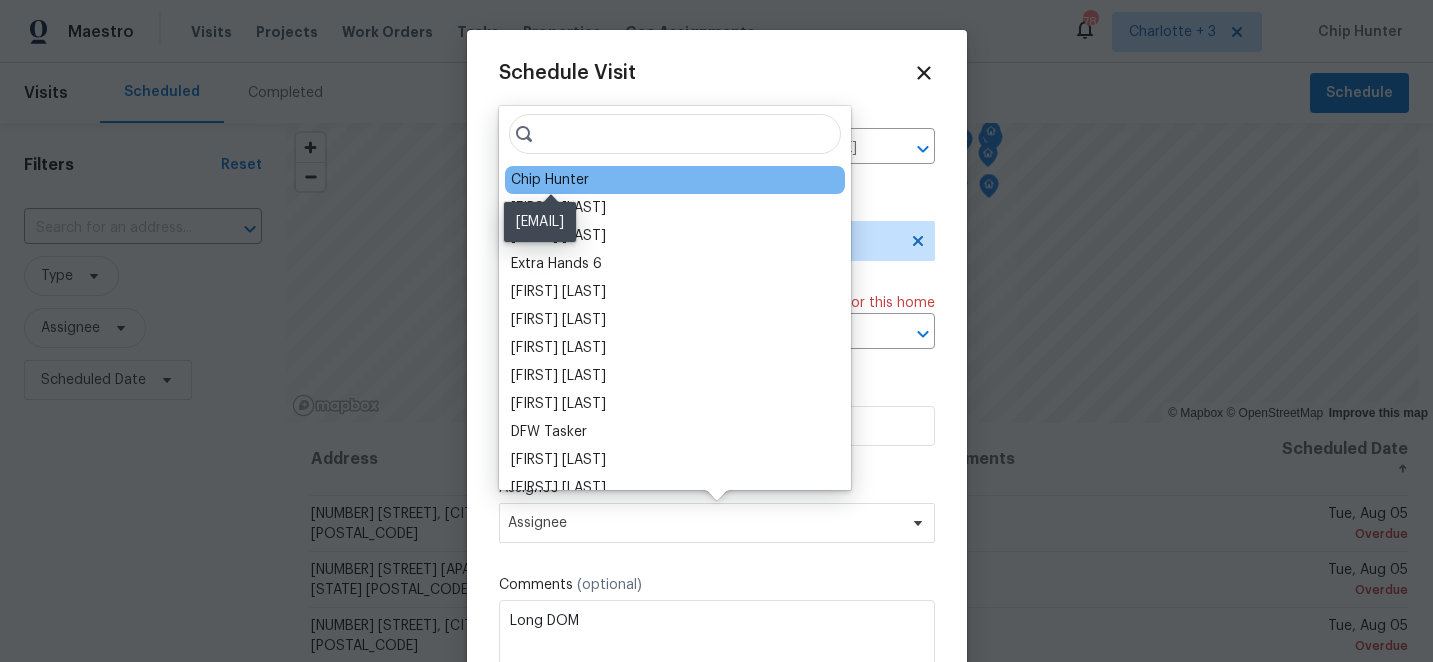 click on "Chip Hunter" at bounding box center [550, 180] 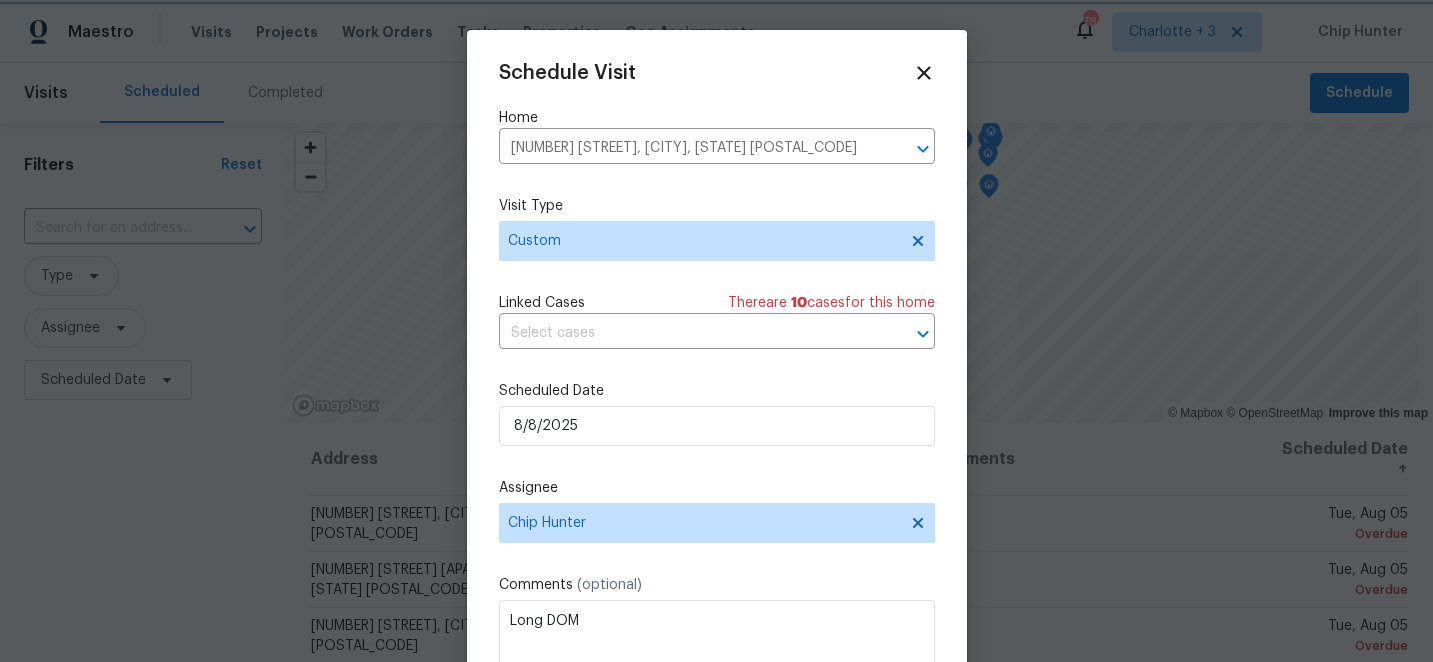 scroll, scrollTop: 36, scrollLeft: 0, axis: vertical 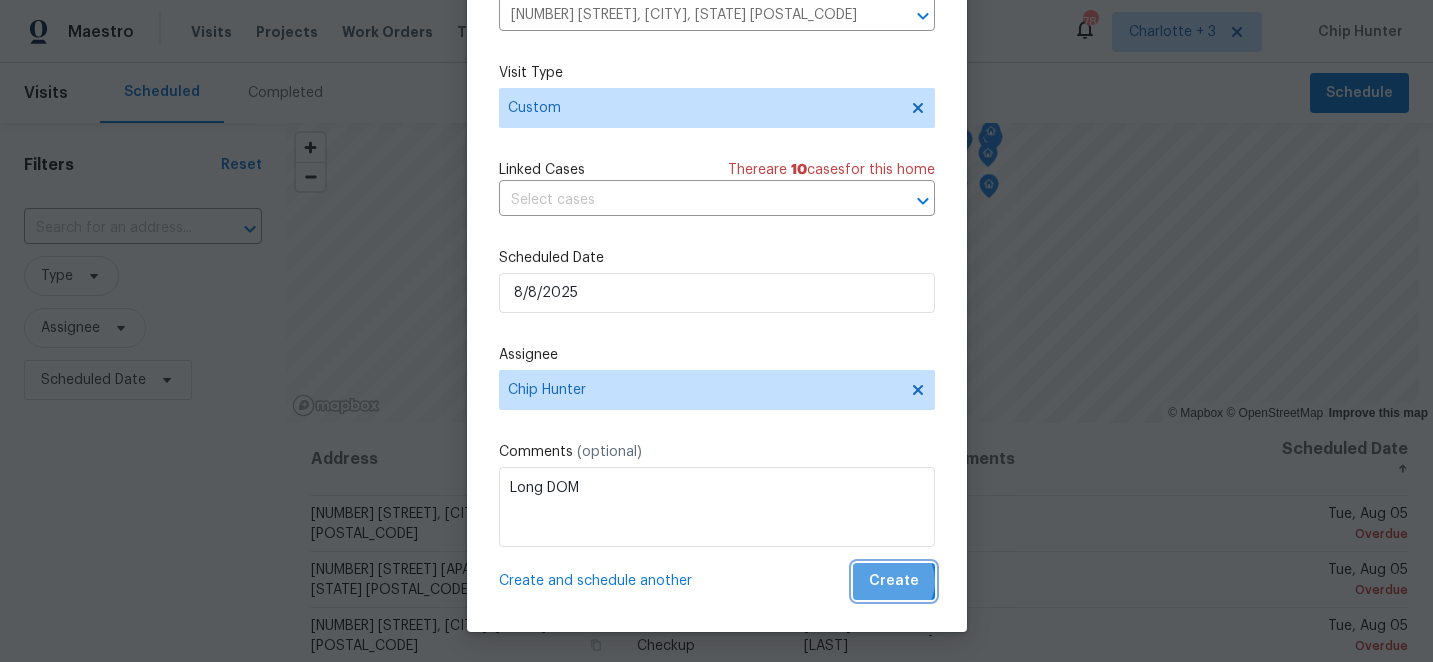 click on "Create" at bounding box center [894, 581] 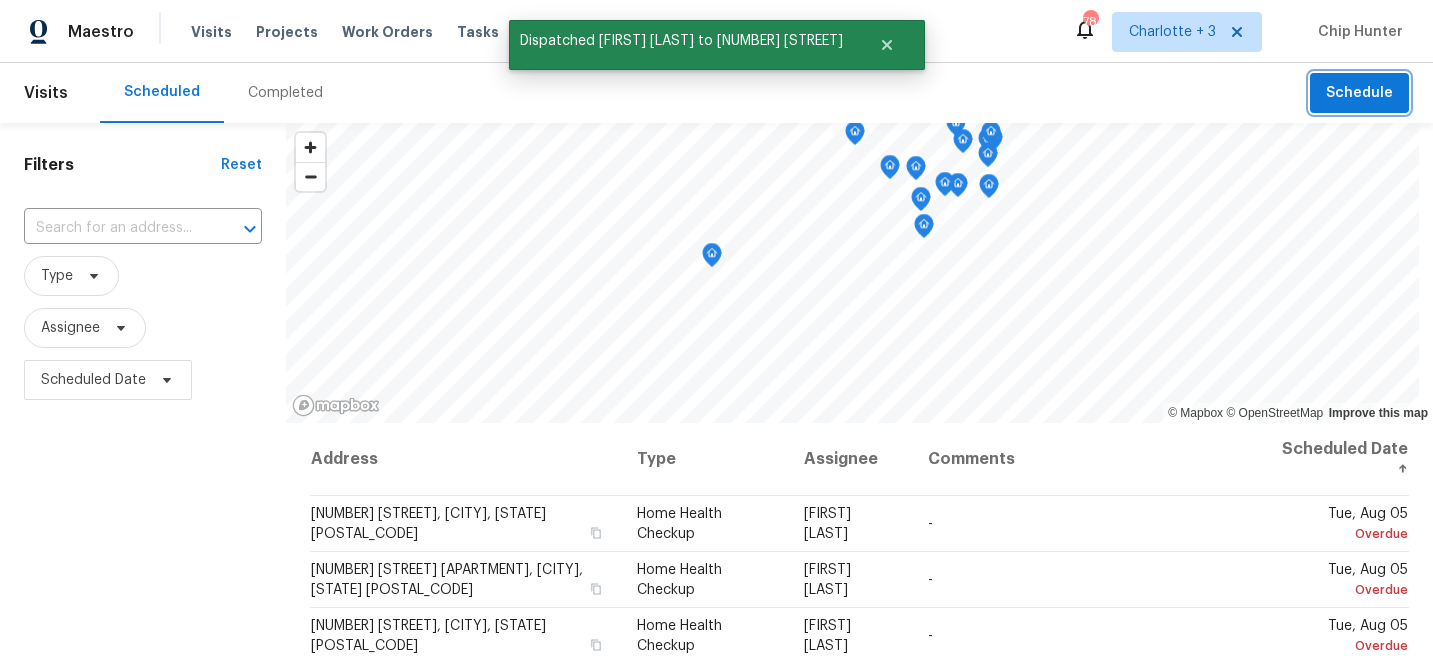 scroll, scrollTop: 0, scrollLeft: 0, axis: both 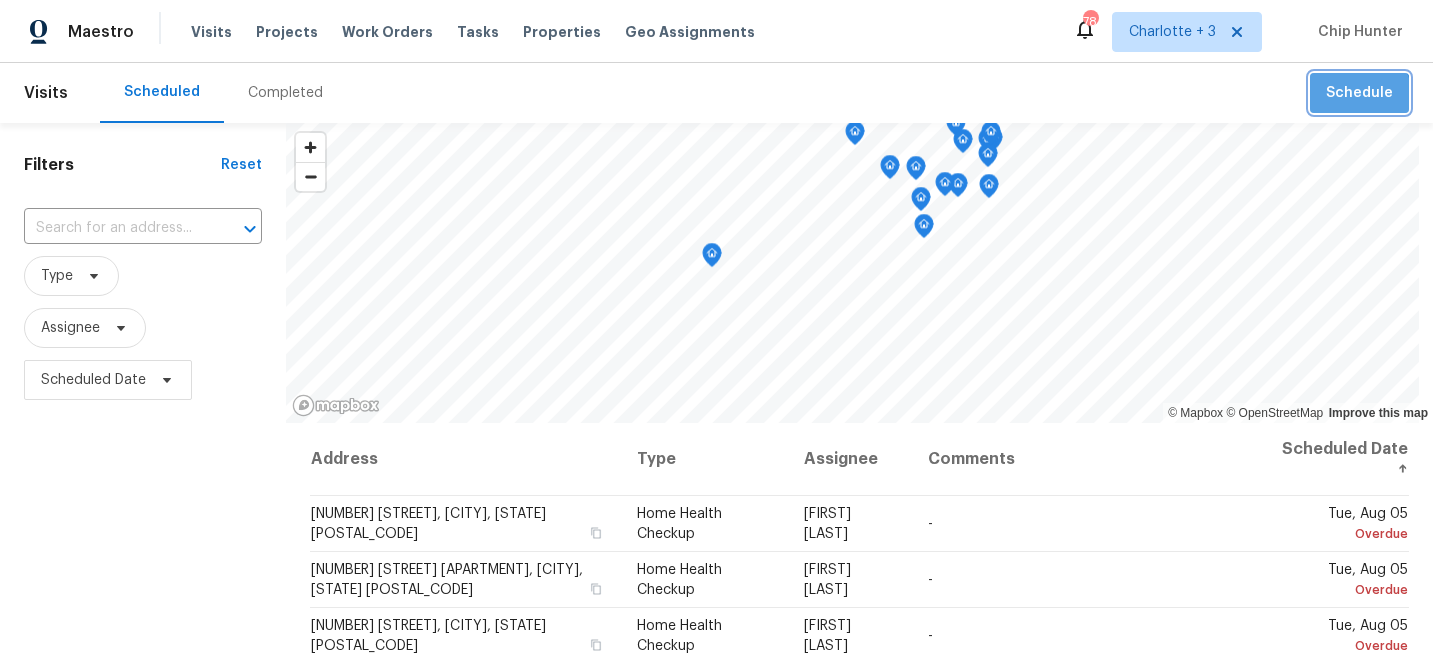 click on "Schedule" at bounding box center (1359, 93) 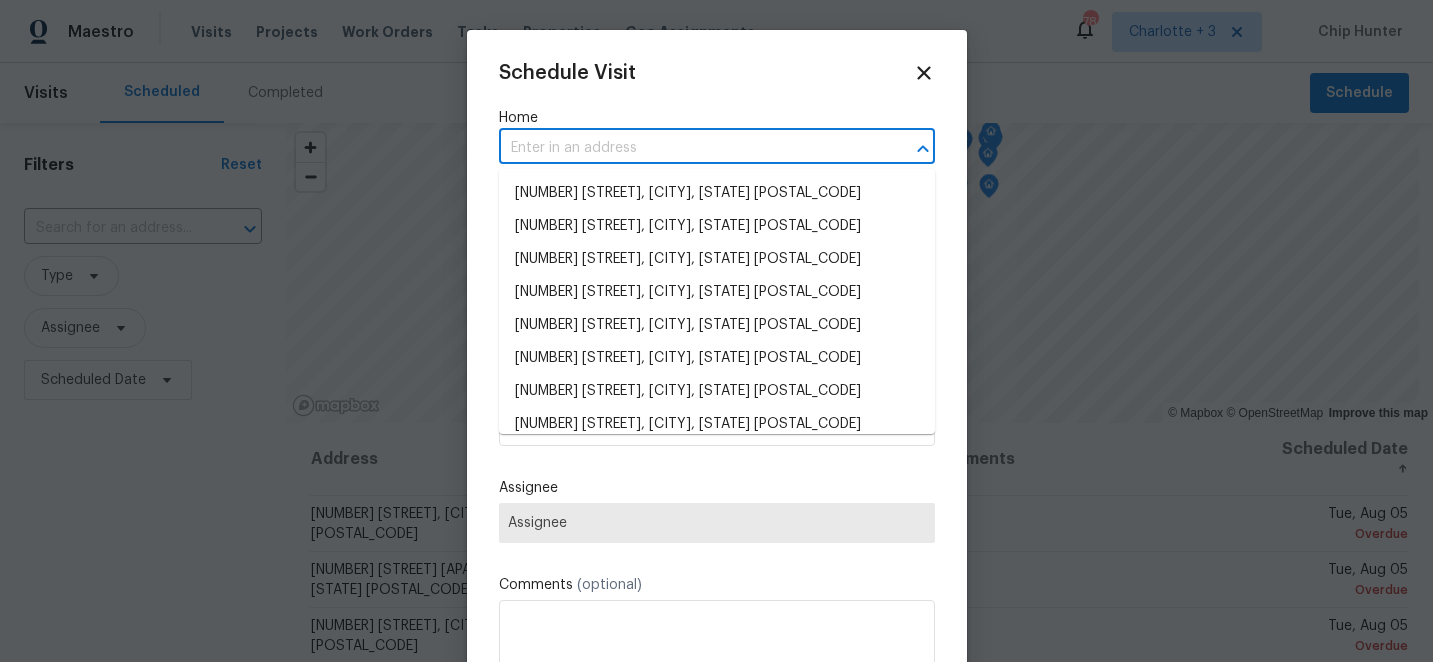 click at bounding box center (689, 148) 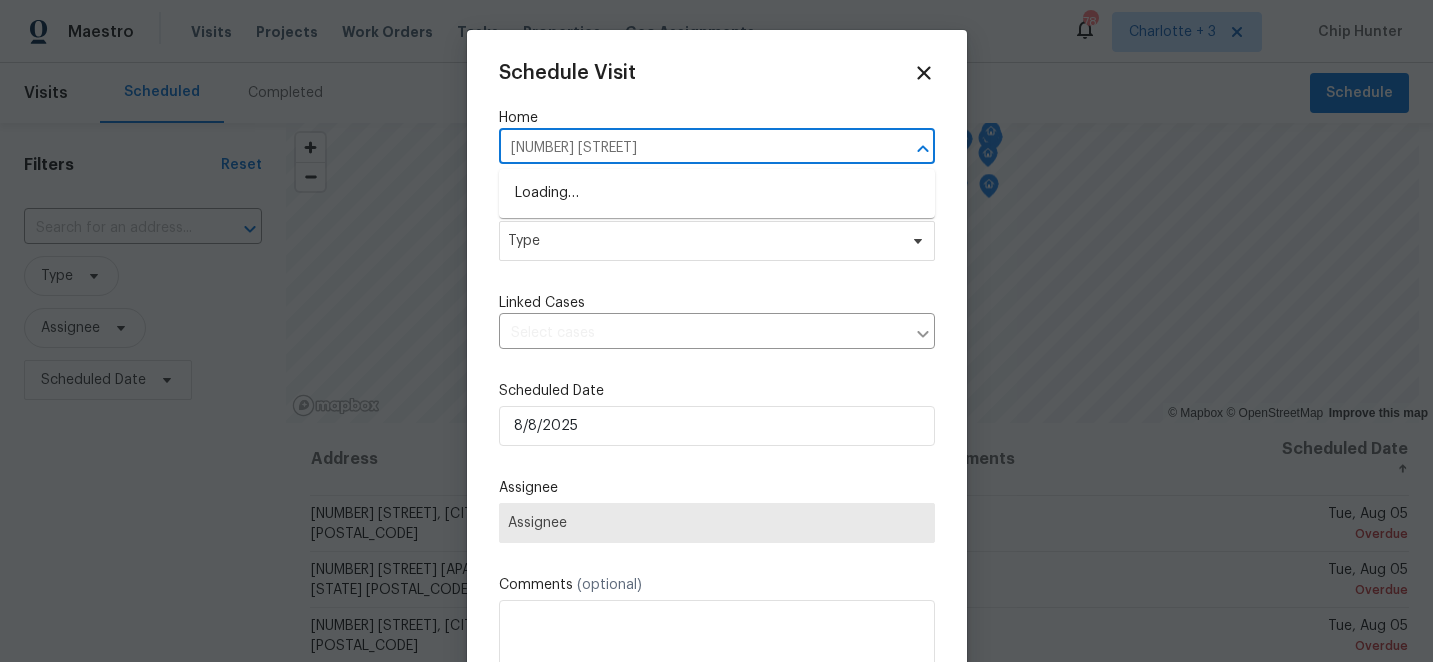 type on "[NUMBER] [LETTER]" 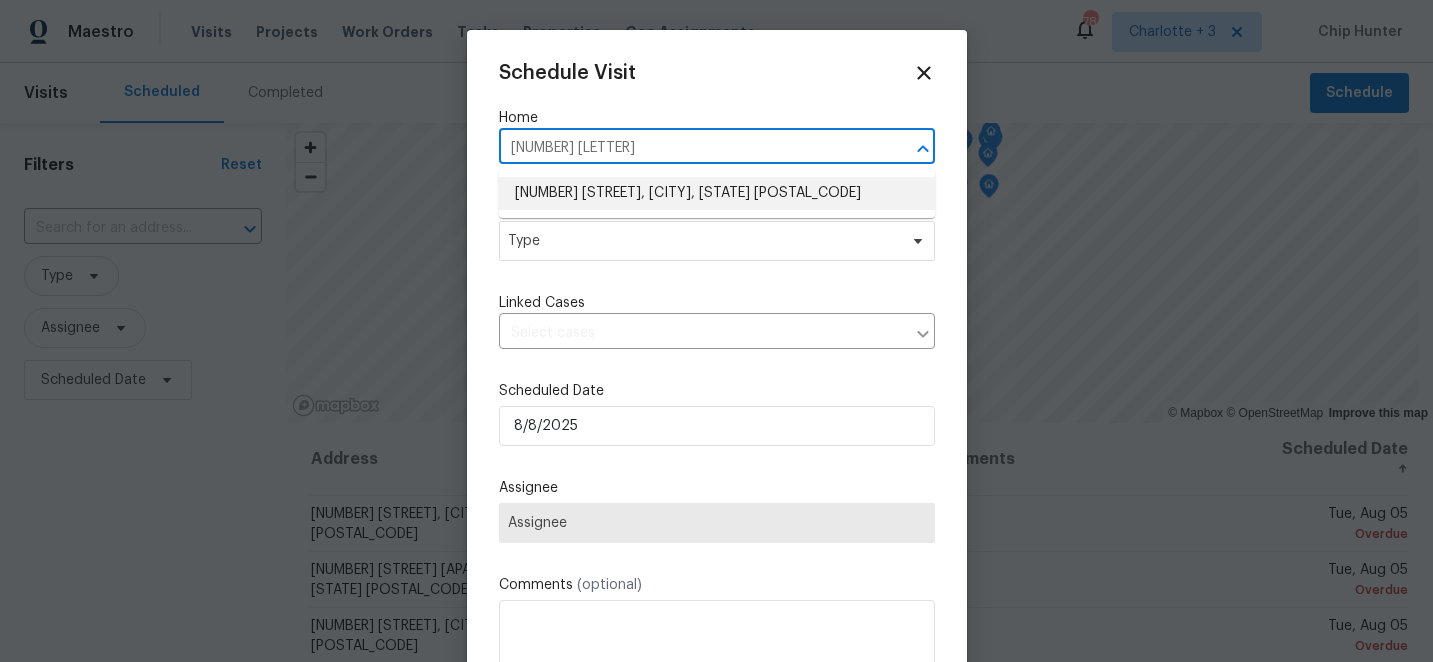click on "[NUMBER] [STREET], [CITY], [STATE] [POSTAL_CODE]" at bounding box center (717, 193) 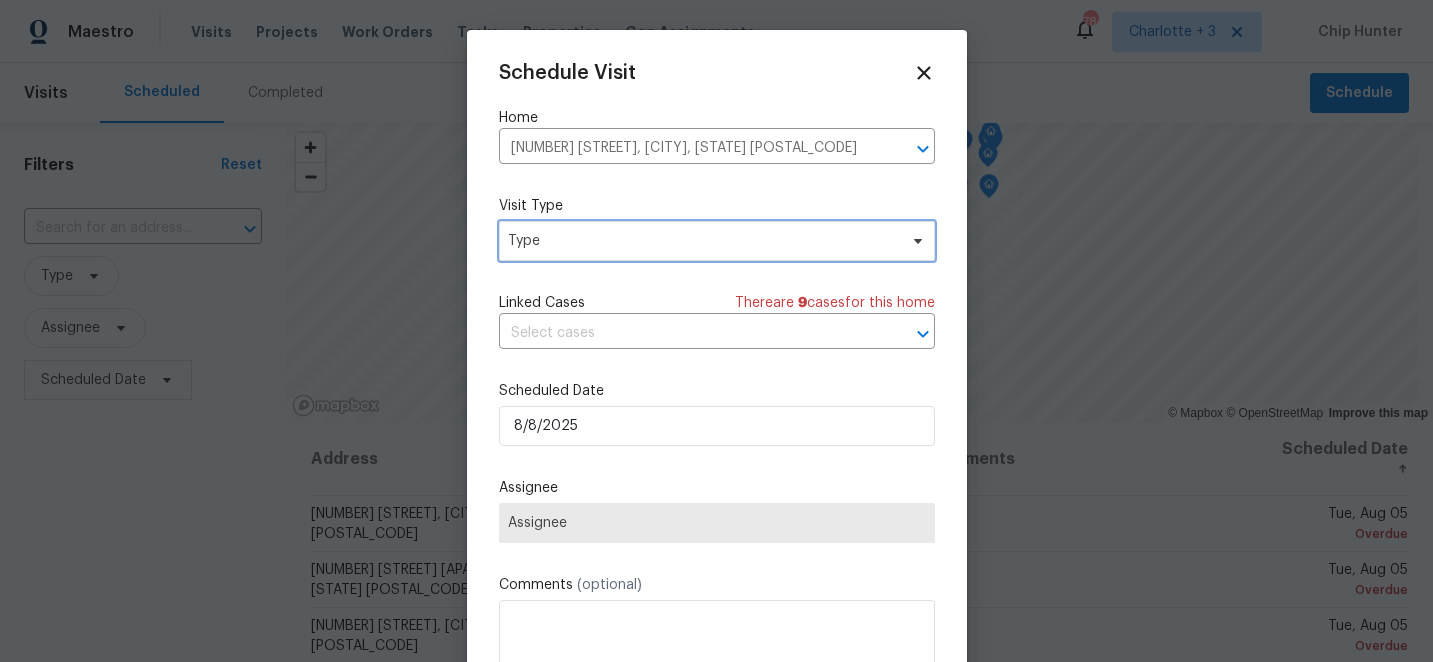 click on "Type" at bounding box center [717, 241] 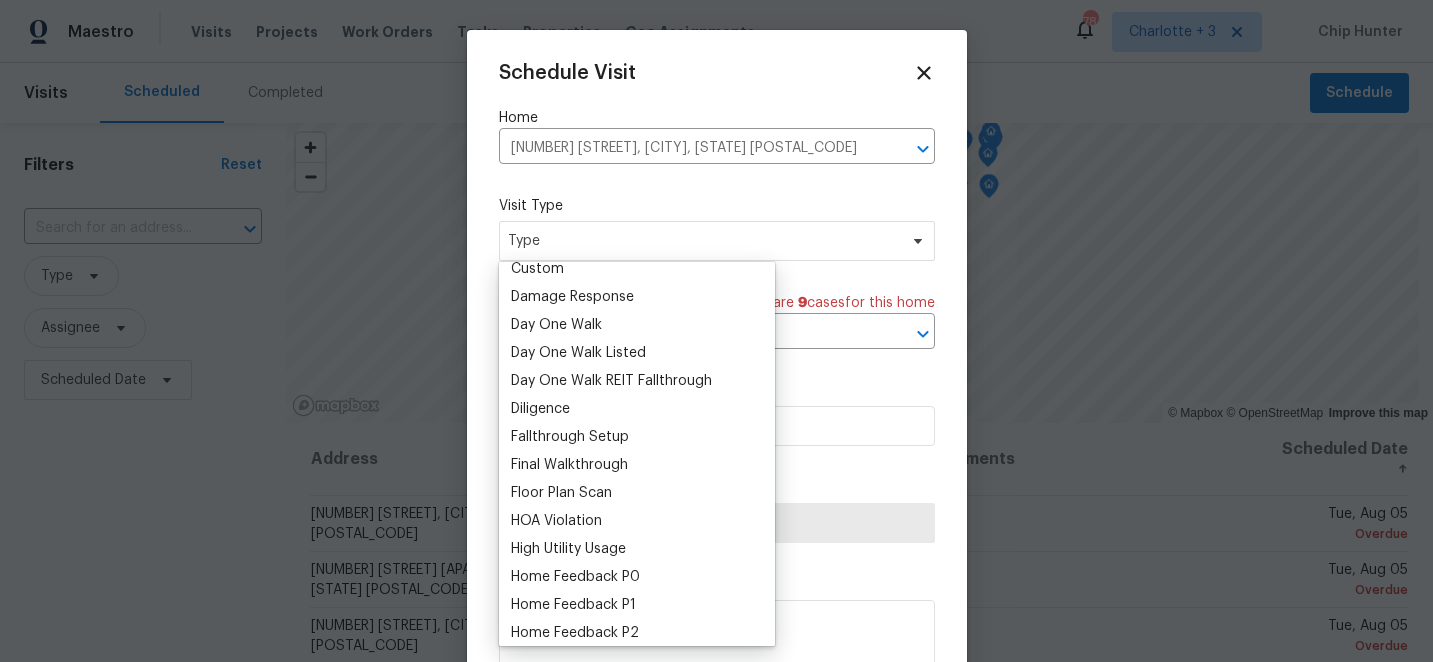 scroll, scrollTop: 299, scrollLeft: 0, axis: vertical 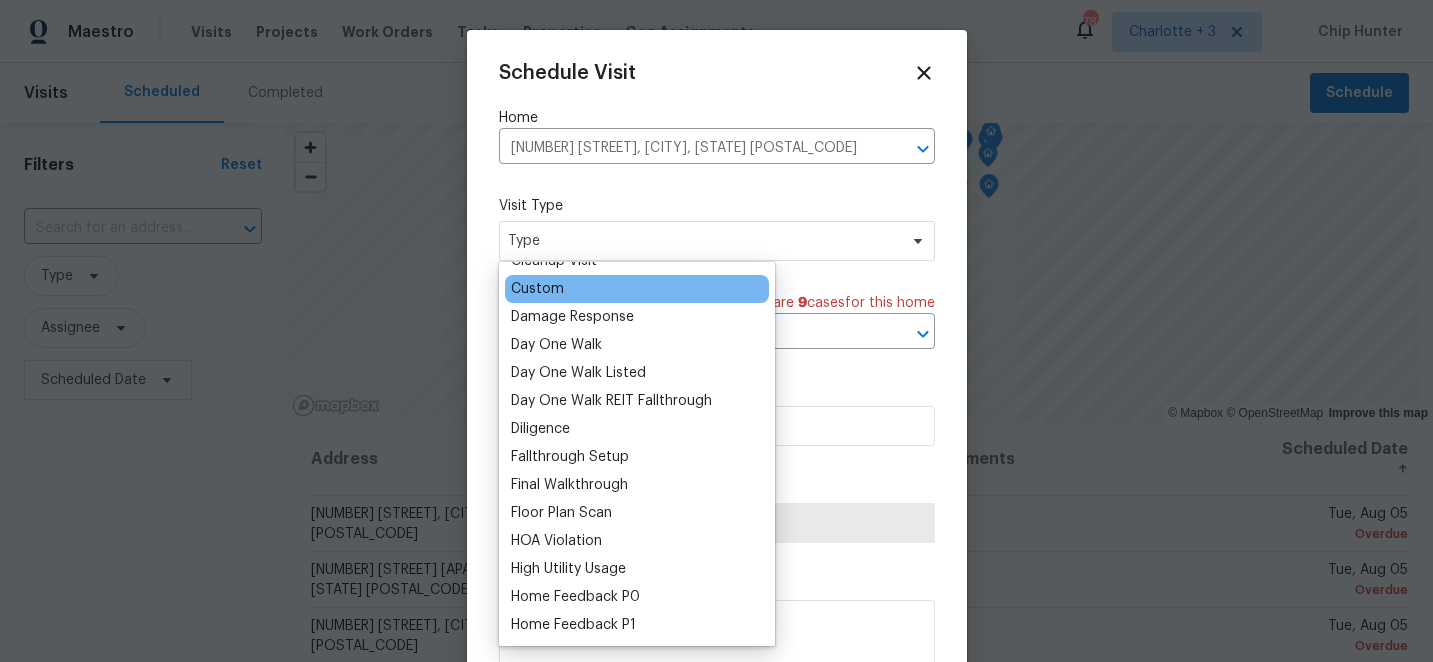 click on "Custom" at bounding box center [537, 289] 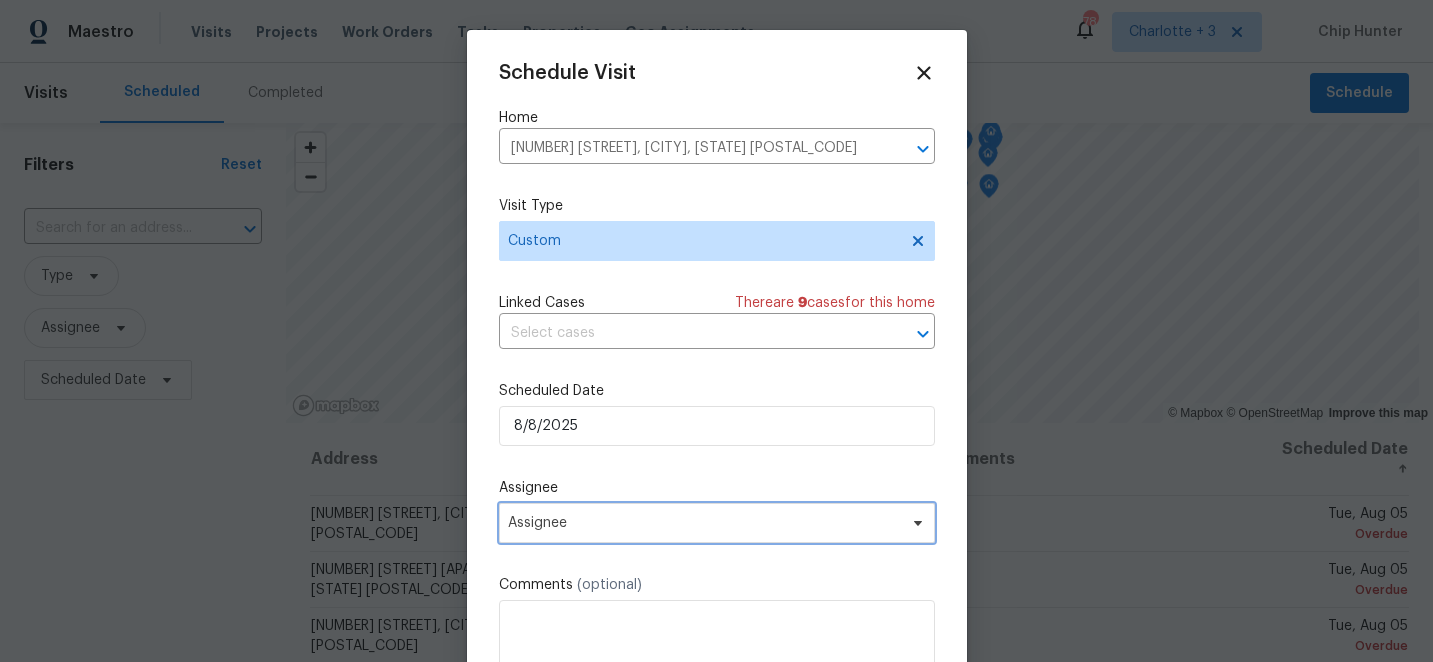 click on "Assignee" at bounding box center [704, 523] 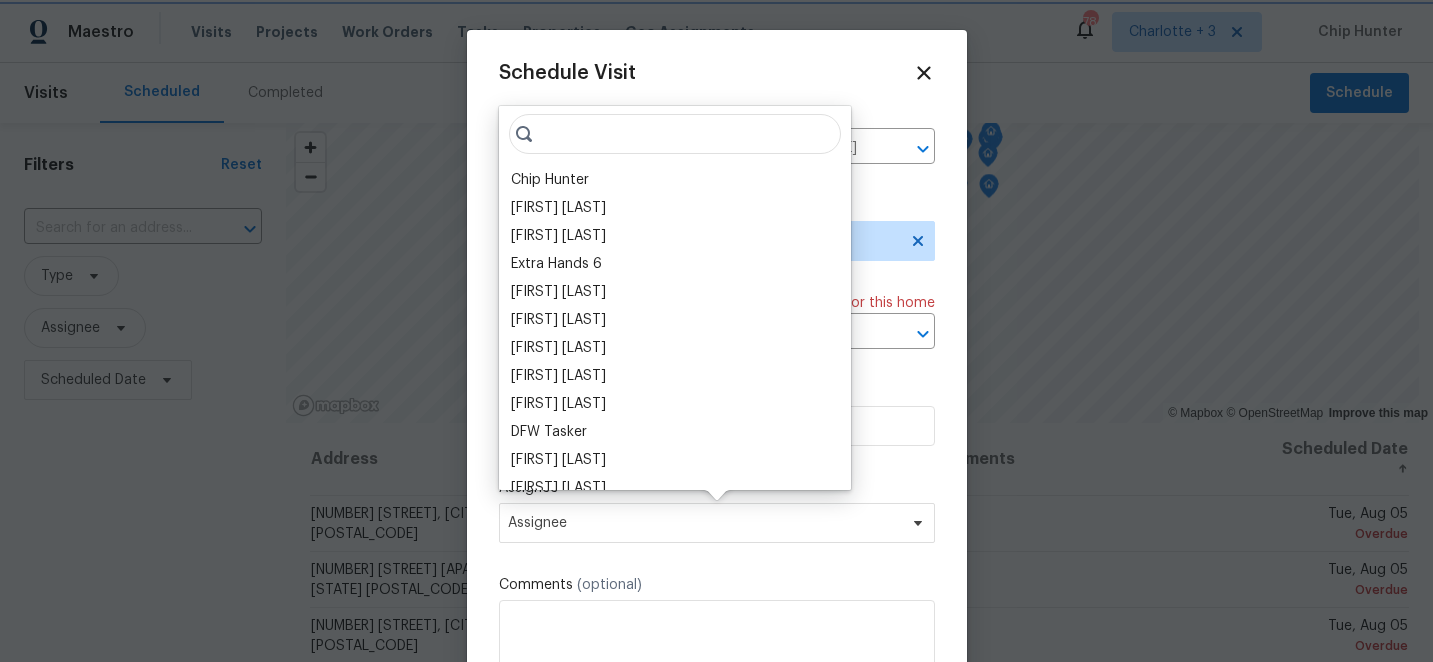 click on "Assignee" at bounding box center [704, 523] 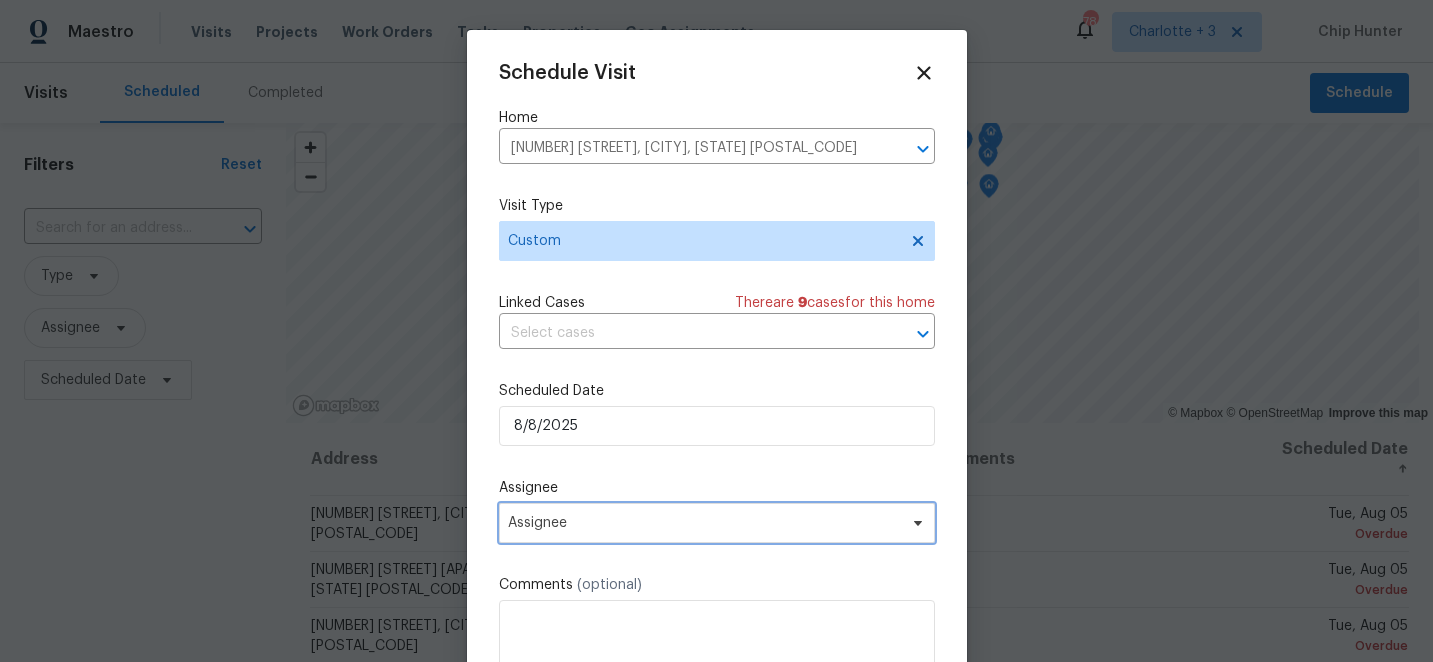 click on "Assignee" at bounding box center (704, 523) 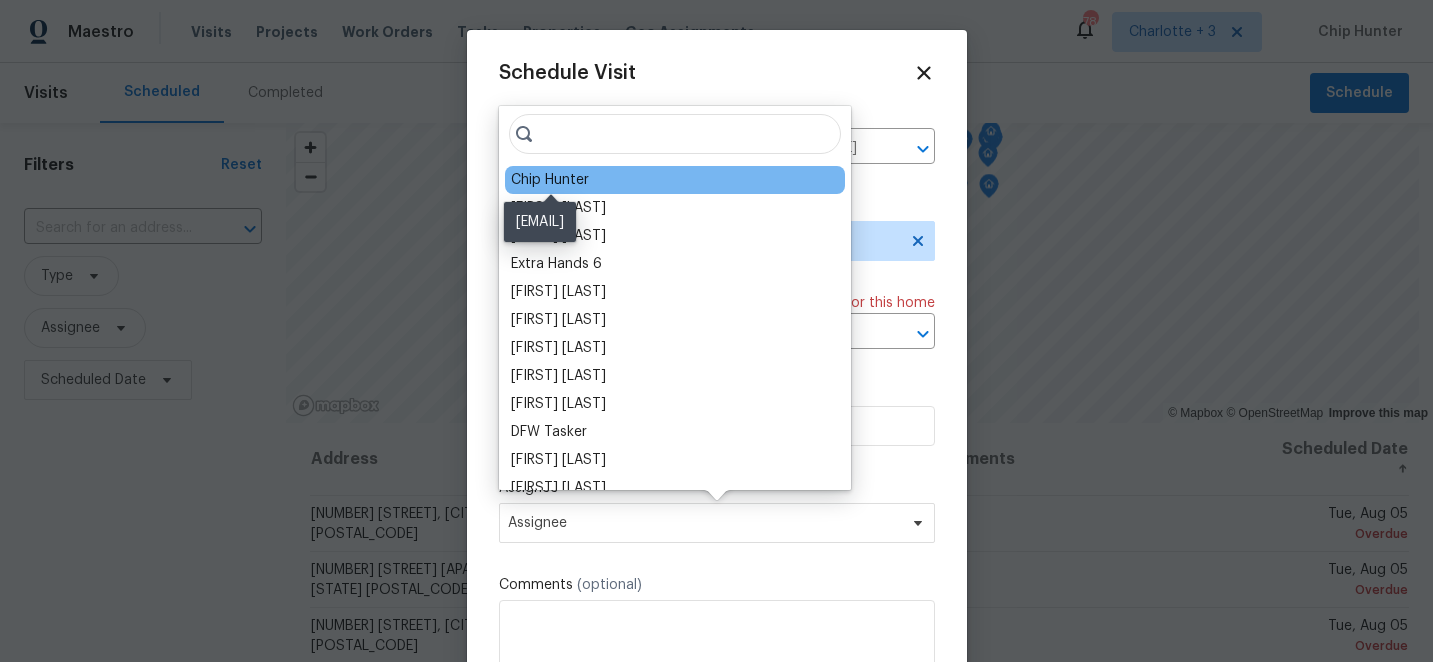 click on "Chip Hunter" at bounding box center [550, 180] 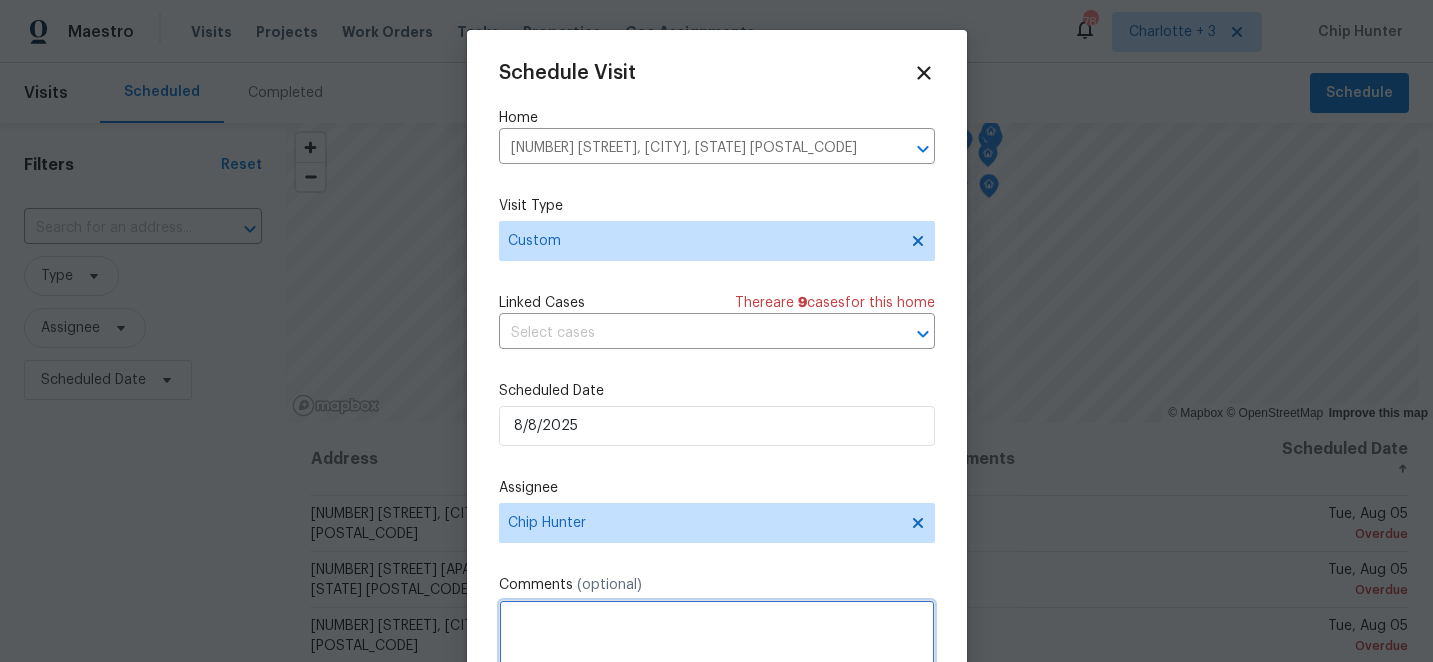 click at bounding box center (717, 640) 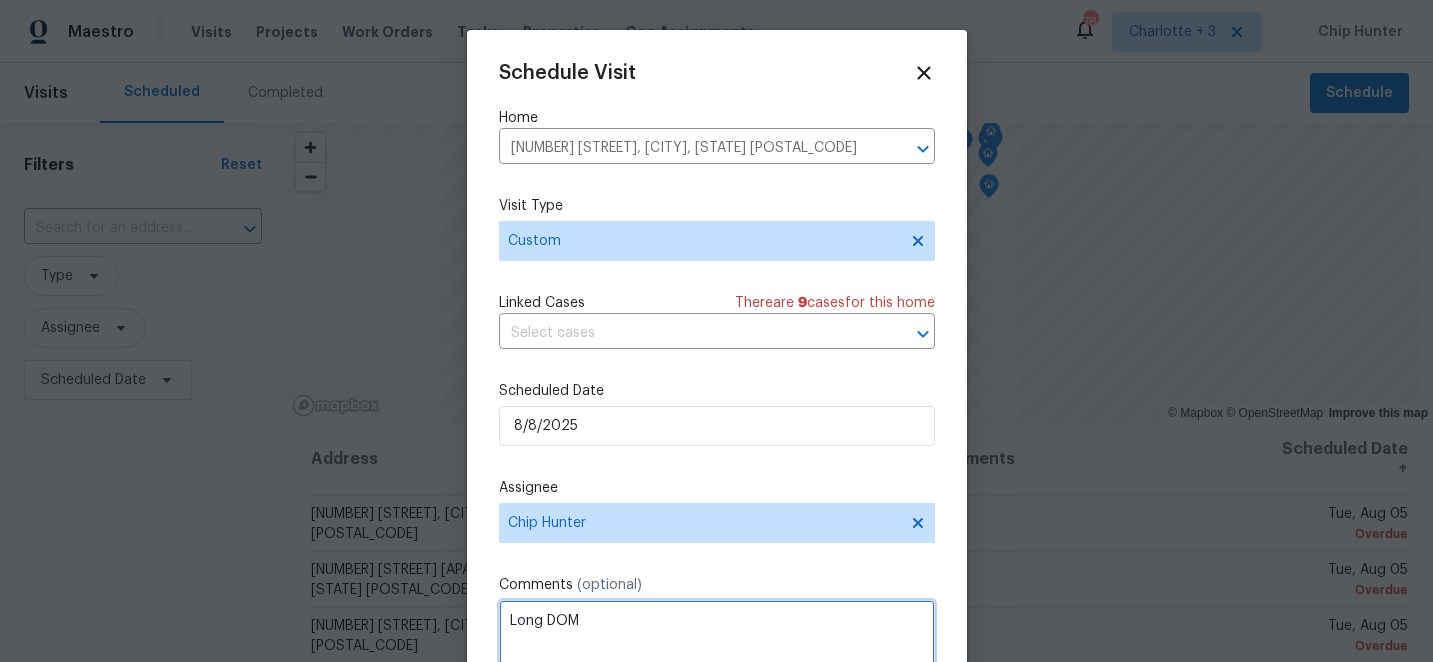 scroll, scrollTop: 36, scrollLeft: 0, axis: vertical 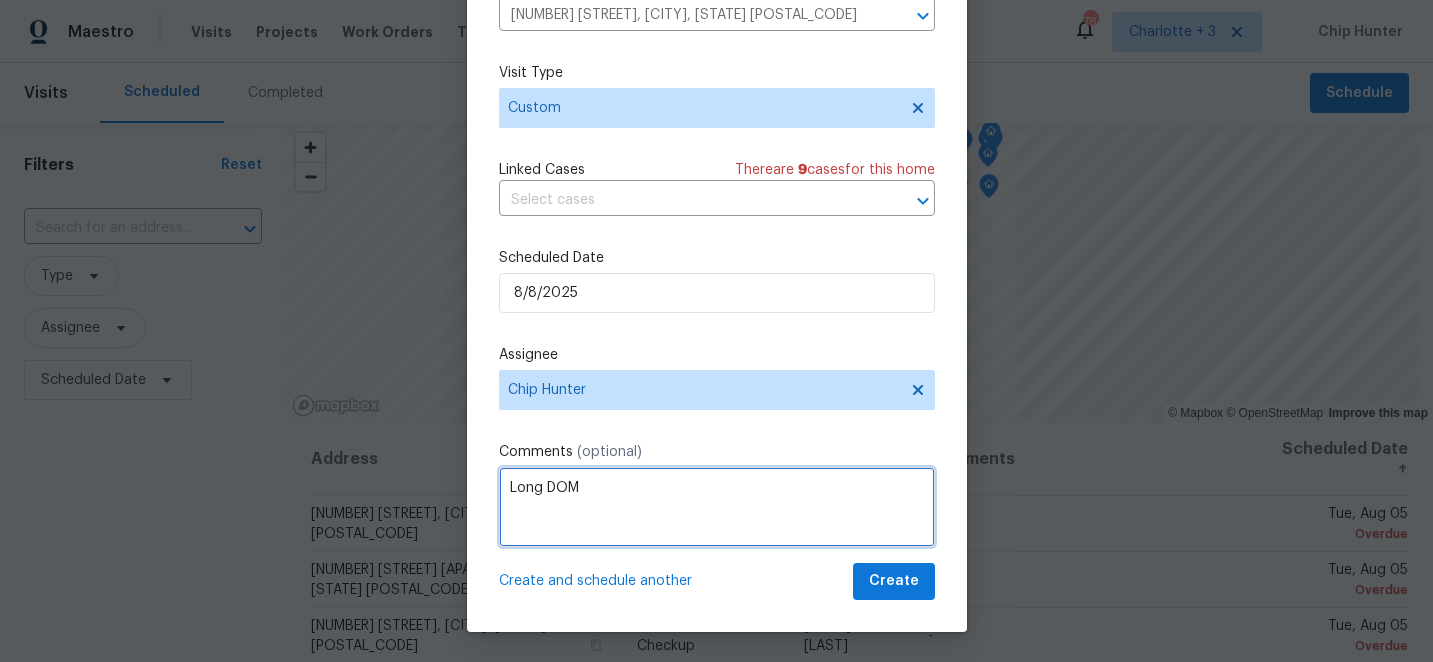 type on "Long DOM" 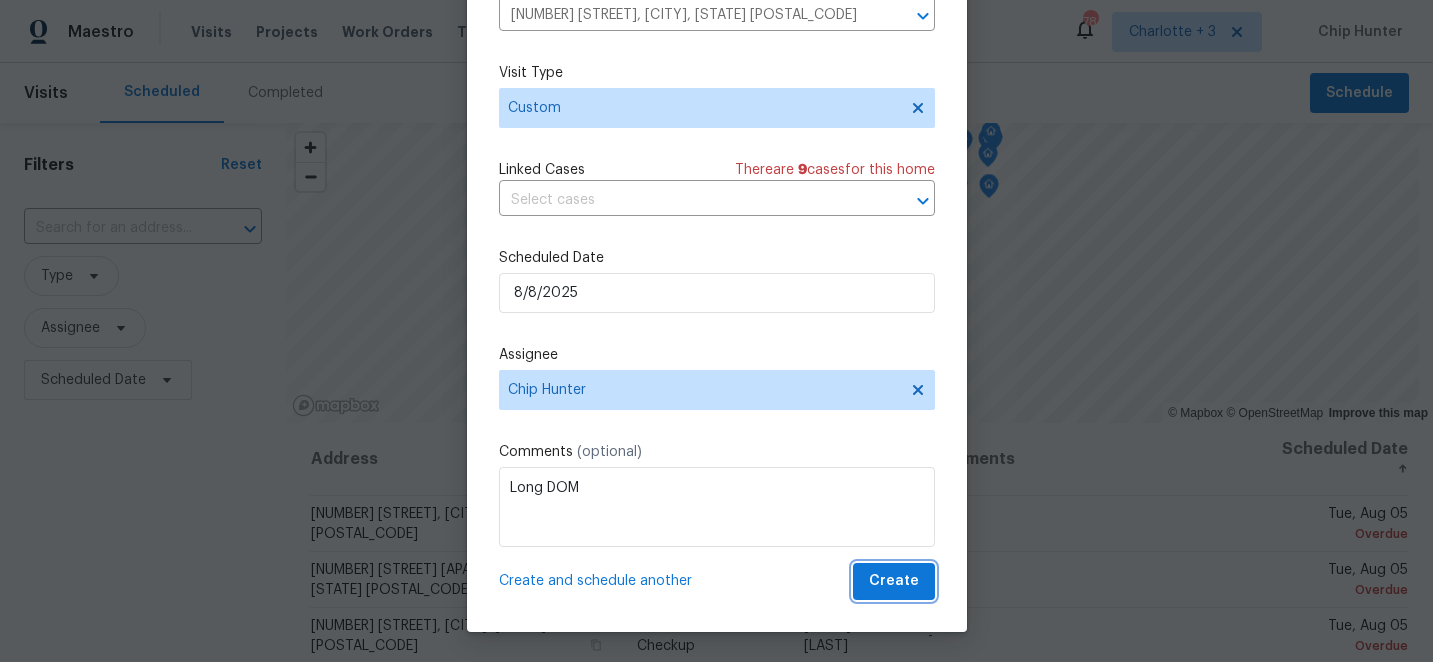 click on "Create" at bounding box center (894, 581) 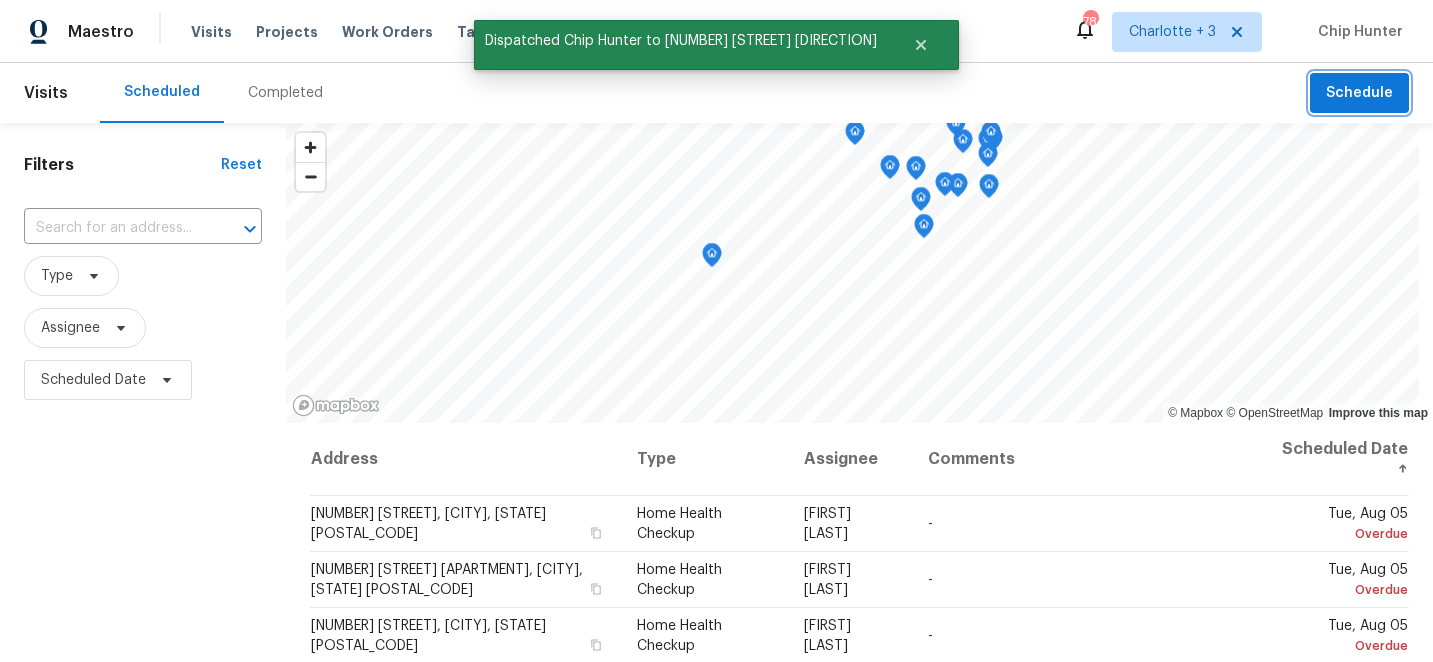 scroll, scrollTop: 0, scrollLeft: 0, axis: both 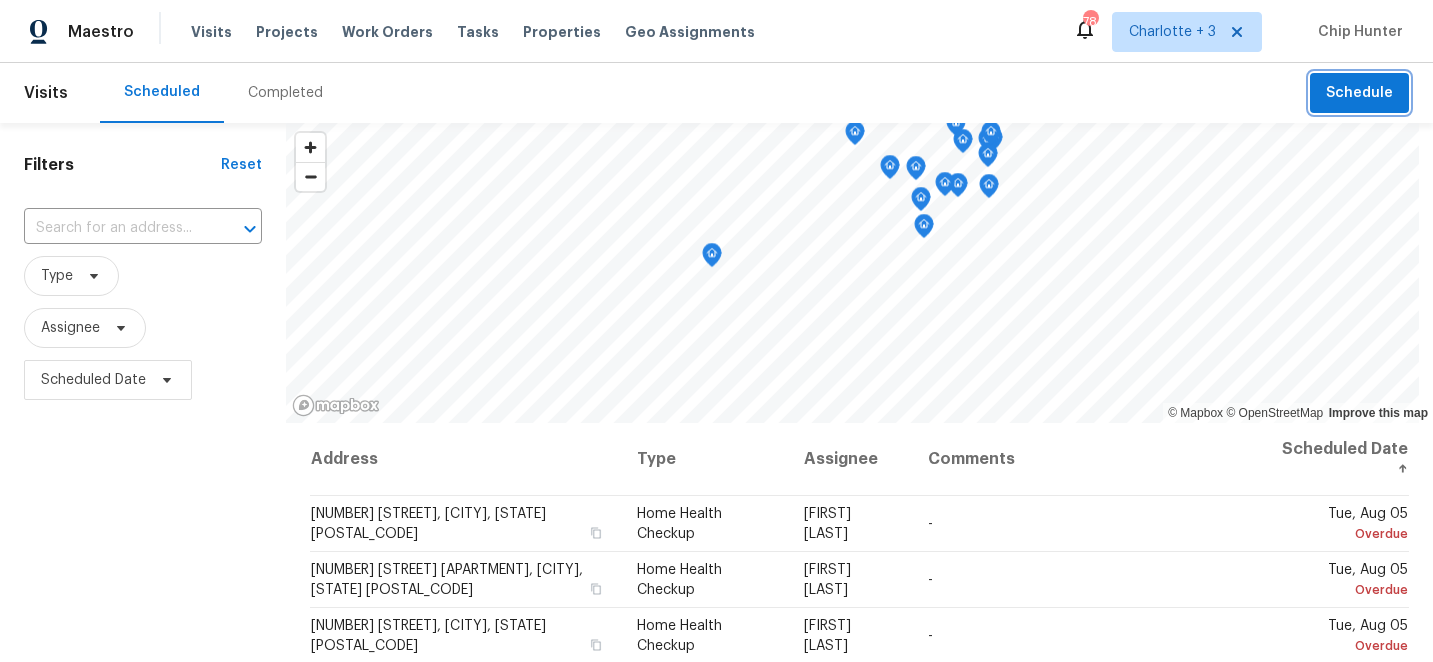click on "Schedule" at bounding box center [1359, 93] 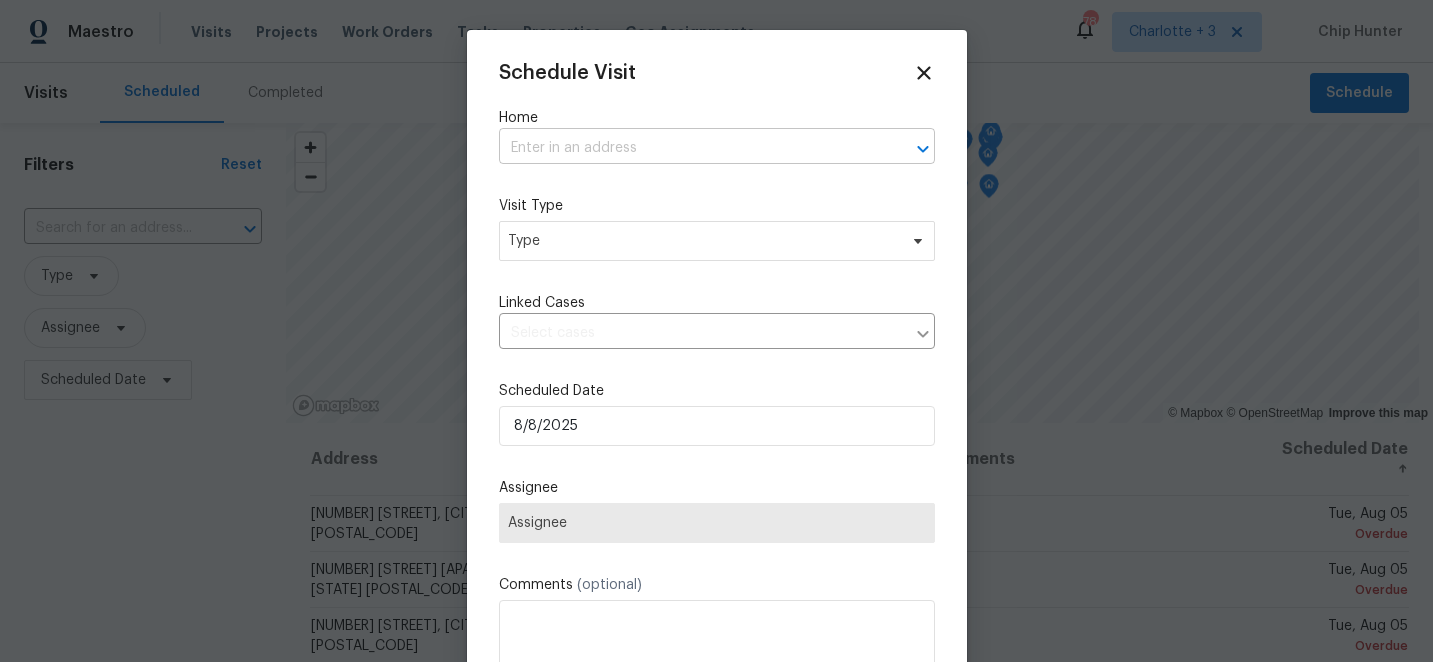 click at bounding box center (689, 148) 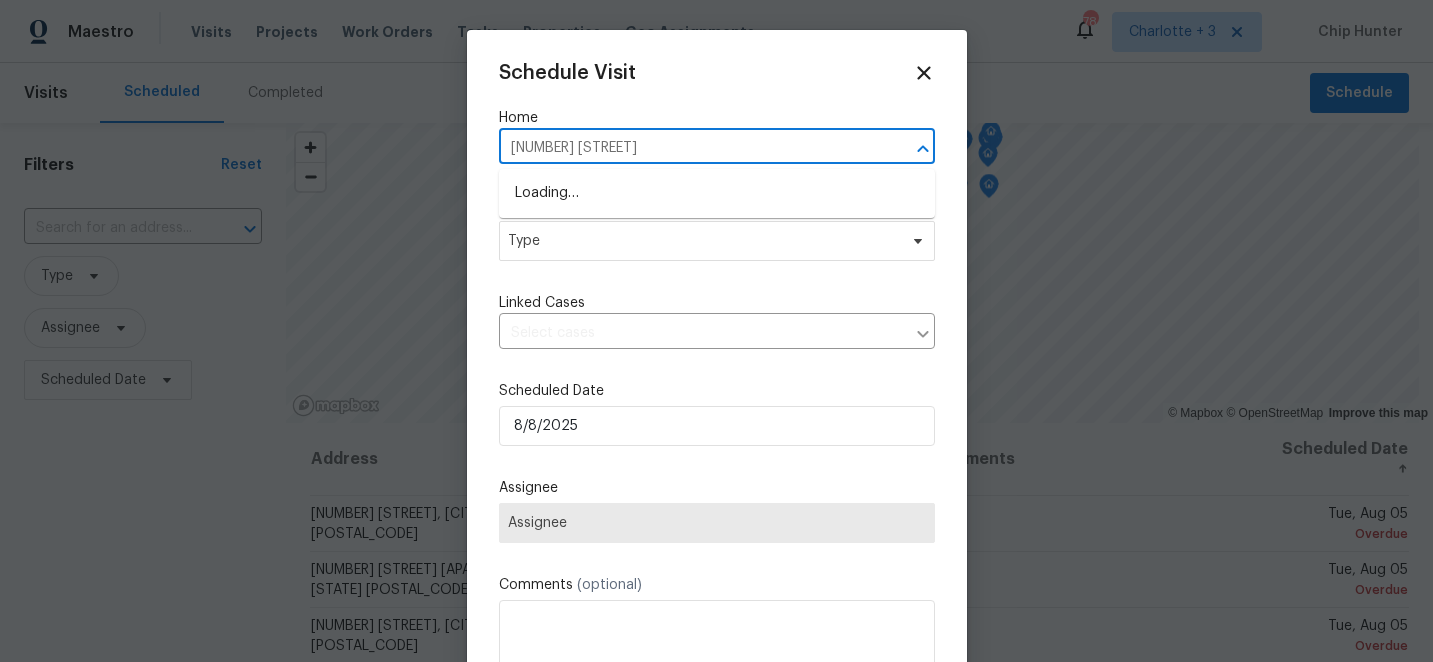 type on "1184 lem" 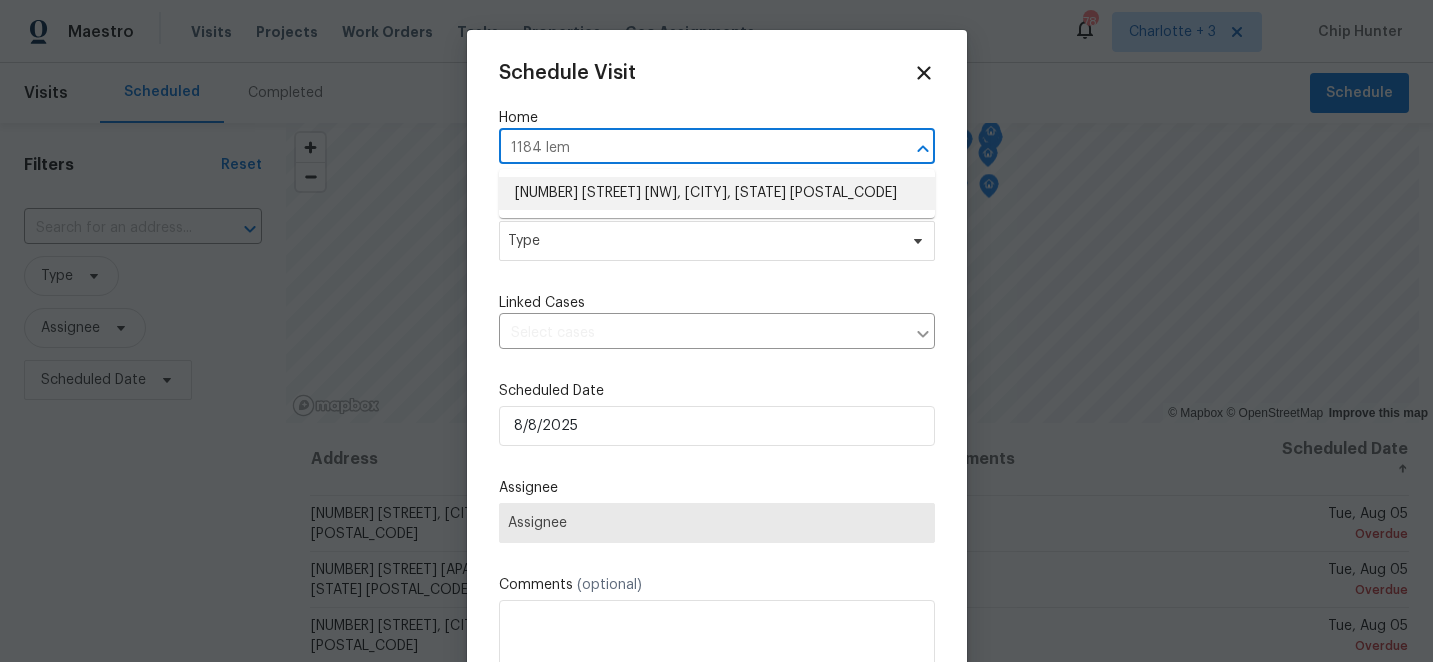 click on "[NUMBER] [STREET] [NW], [CITY], [STATE] [POSTAL_CODE]" at bounding box center [717, 193] 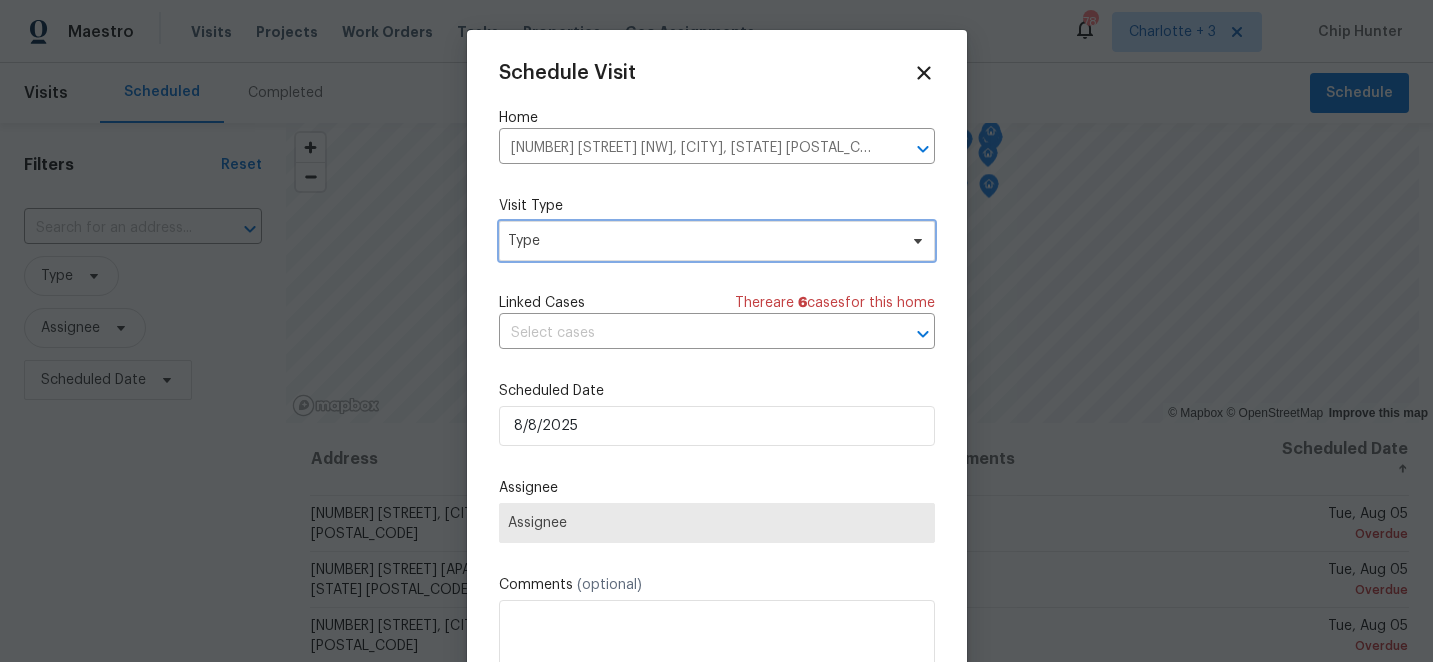 click on "Type" at bounding box center [702, 241] 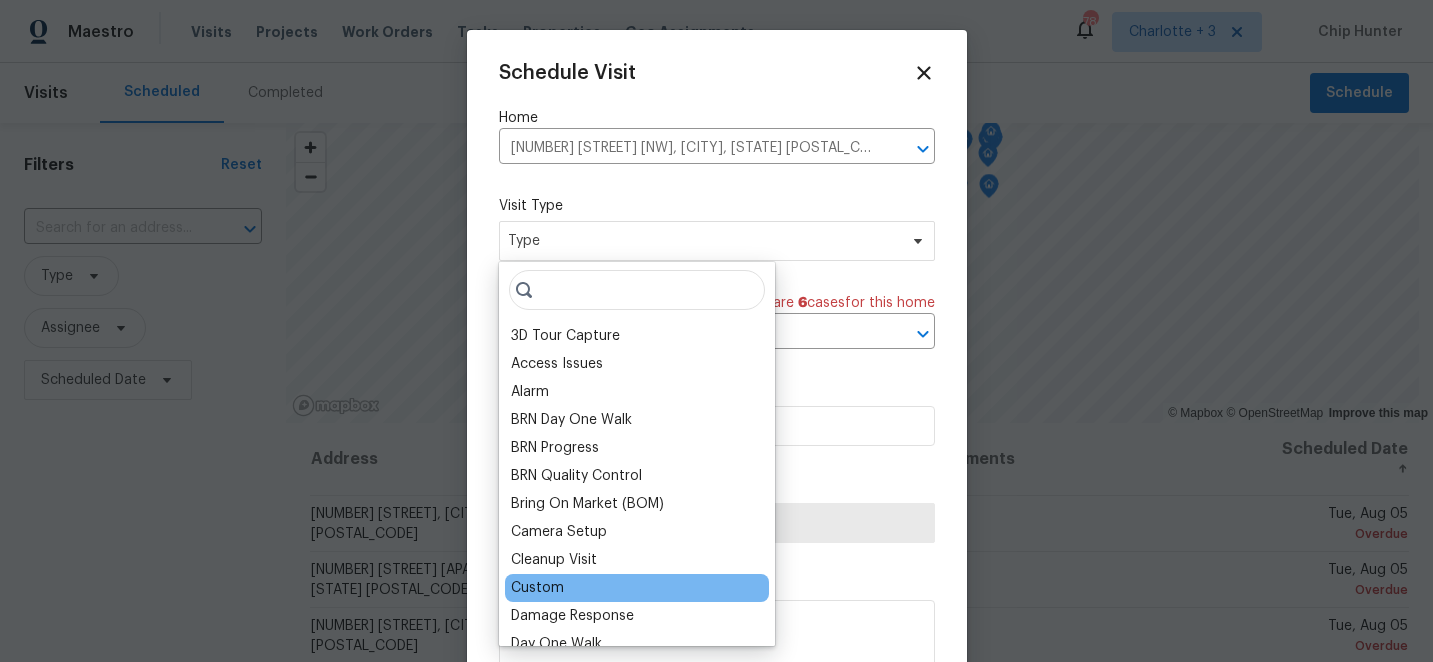 click on "Custom" at bounding box center (537, 588) 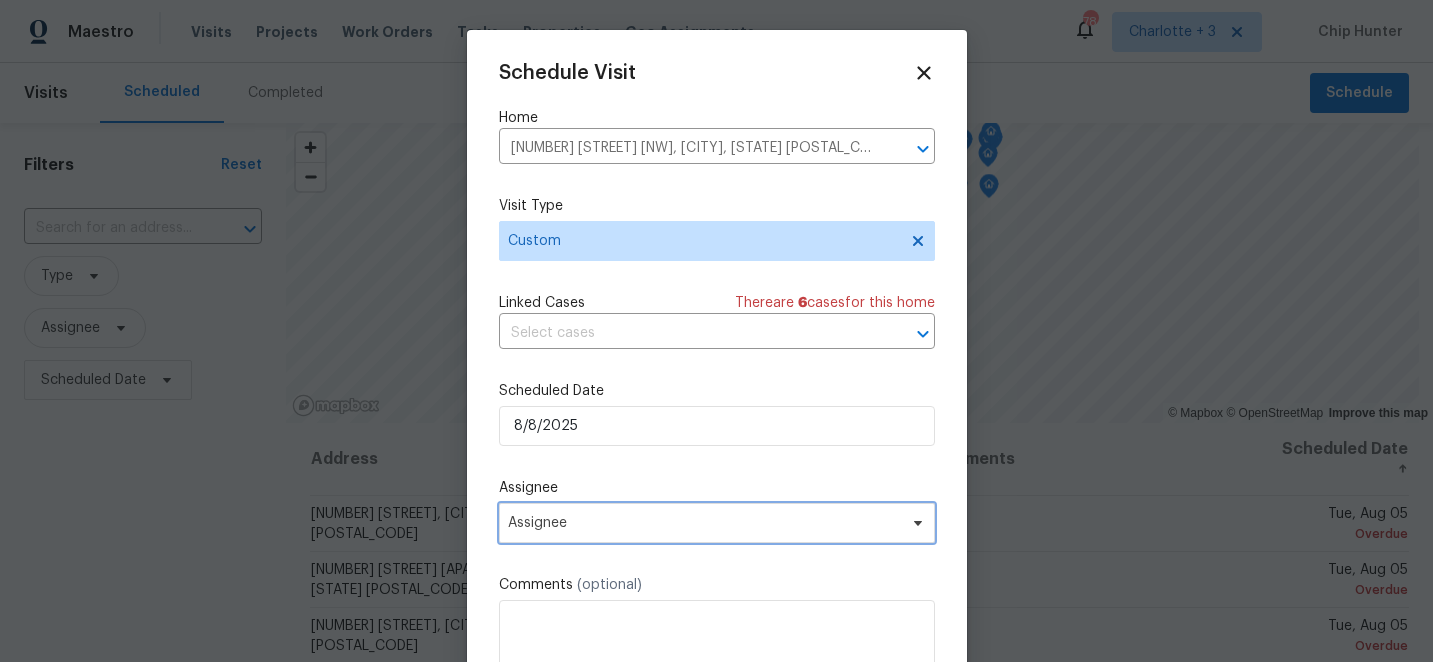 click on "Assignee" at bounding box center (704, 523) 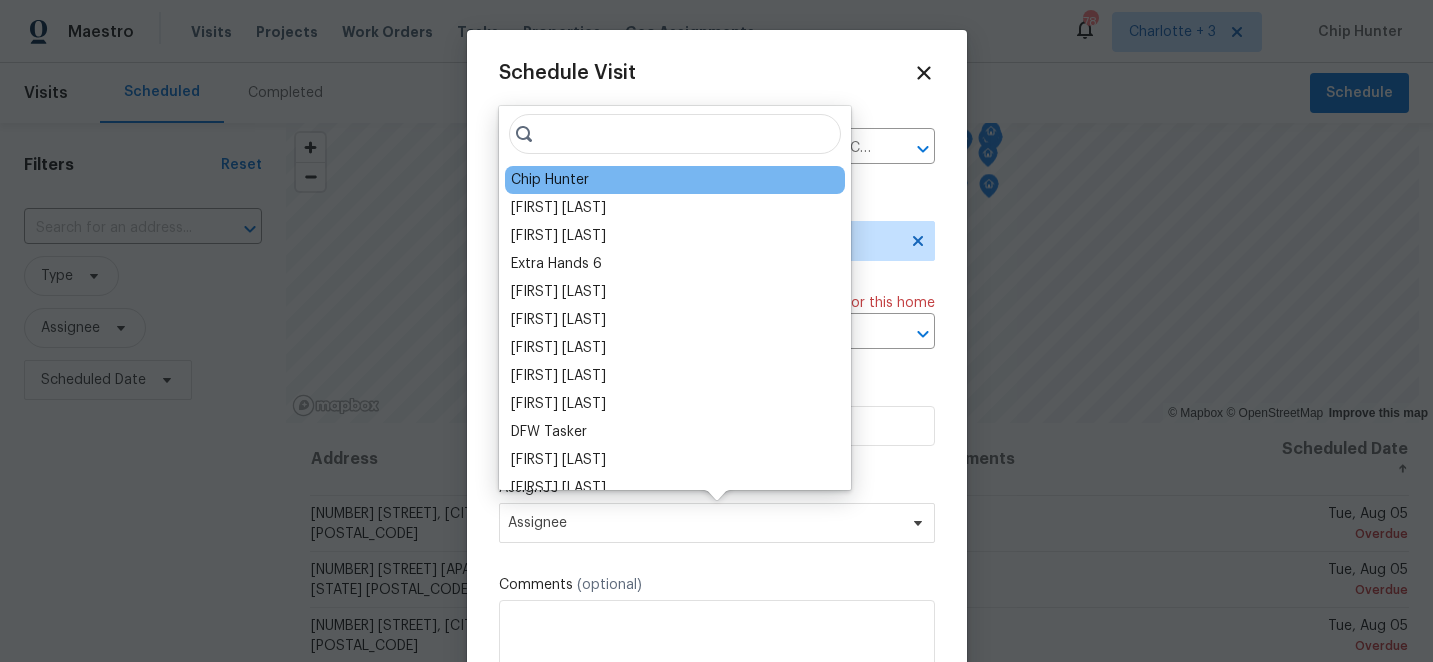 click on "Chip Hunter" at bounding box center (550, 180) 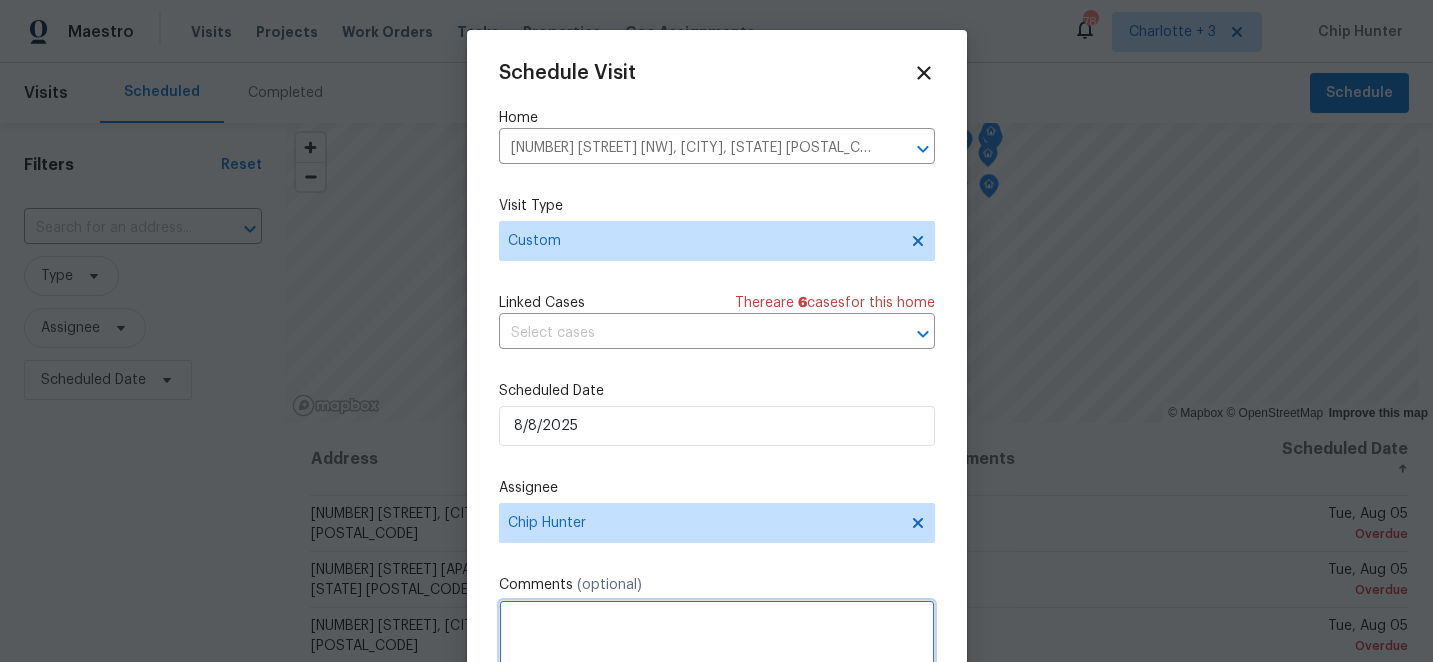 click at bounding box center (717, 640) 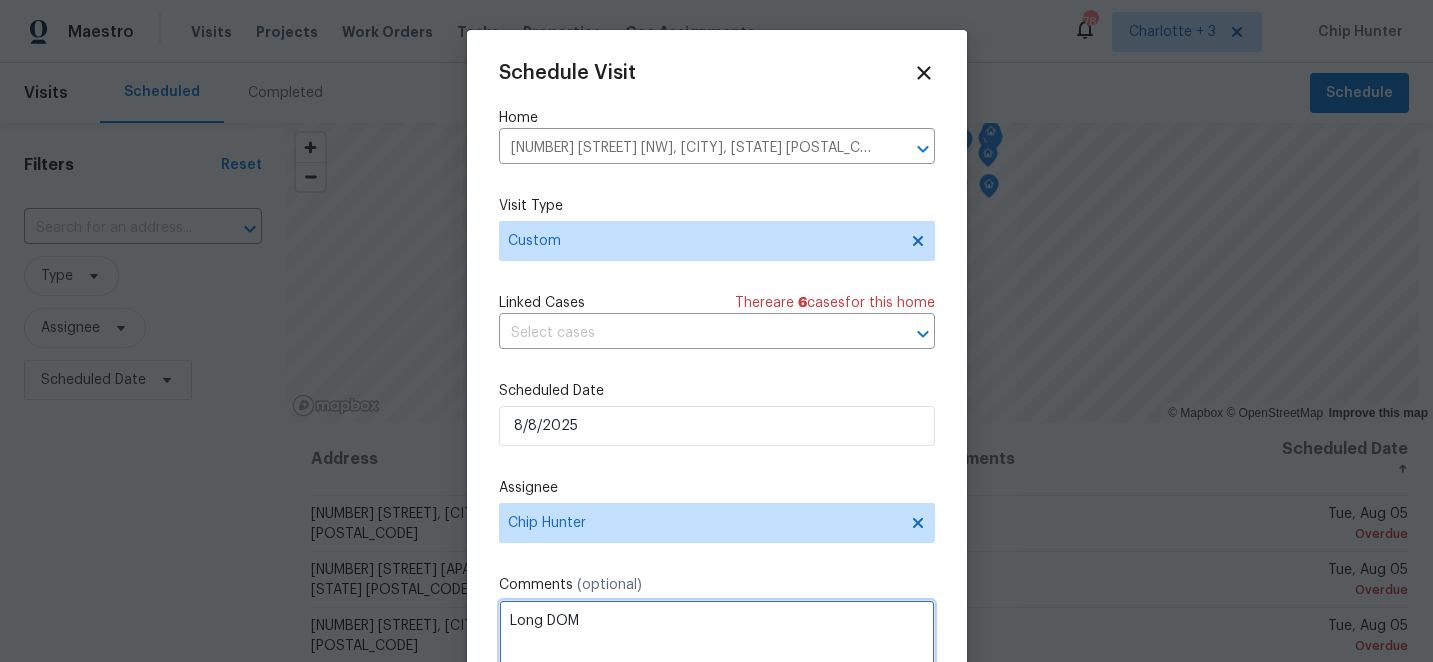 scroll, scrollTop: 36, scrollLeft: 0, axis: vertical 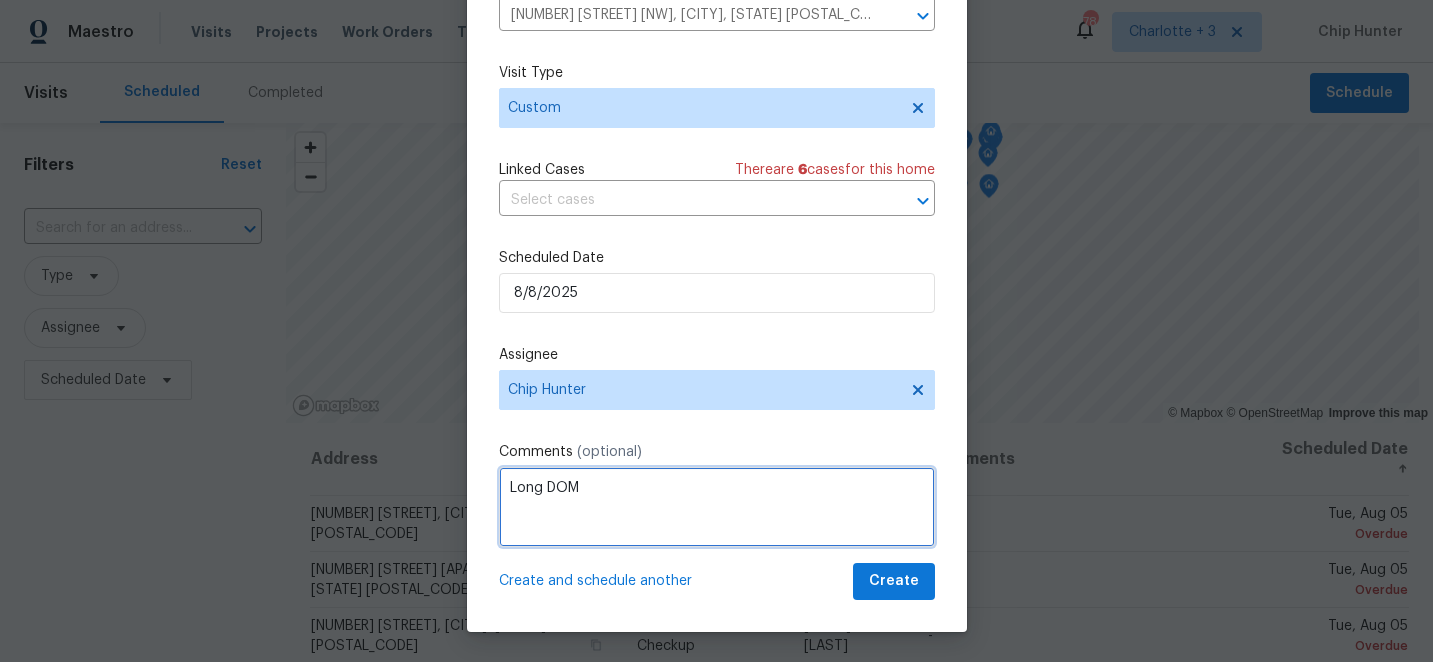 type on "Long DOM" 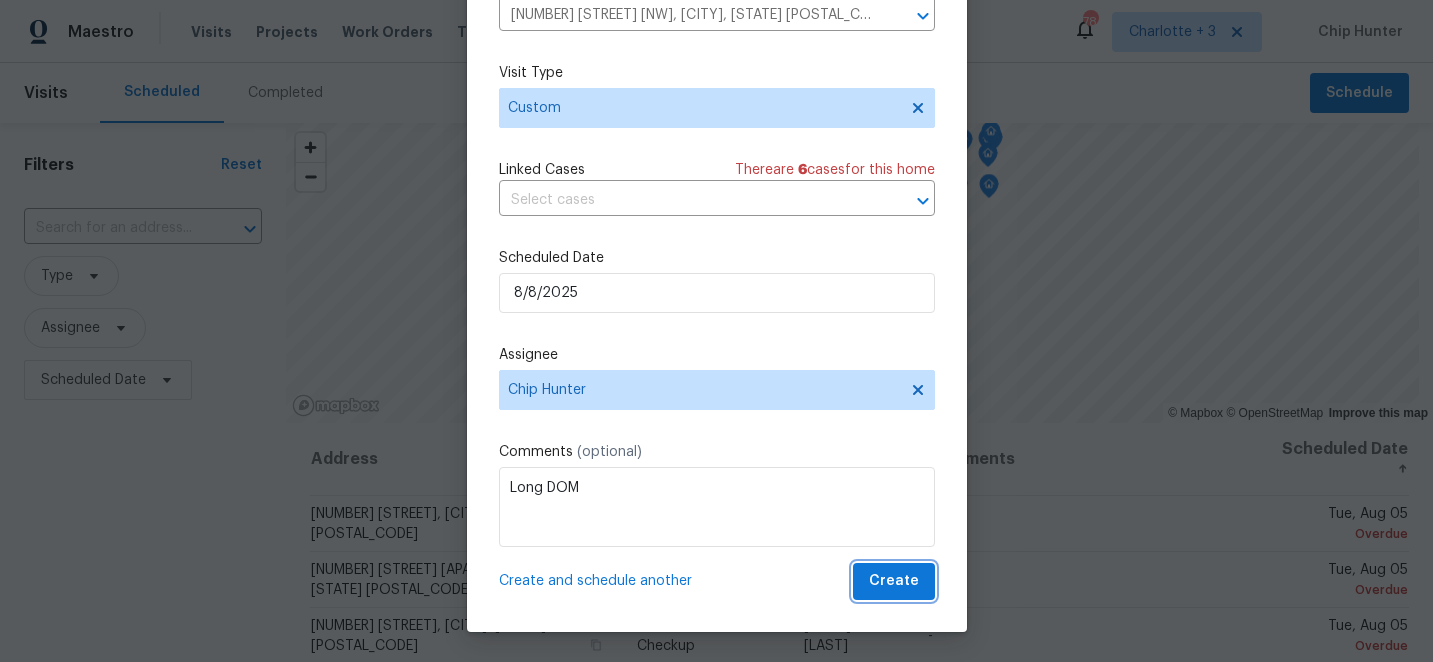 click on "Create" at bounding box center [894, 581] 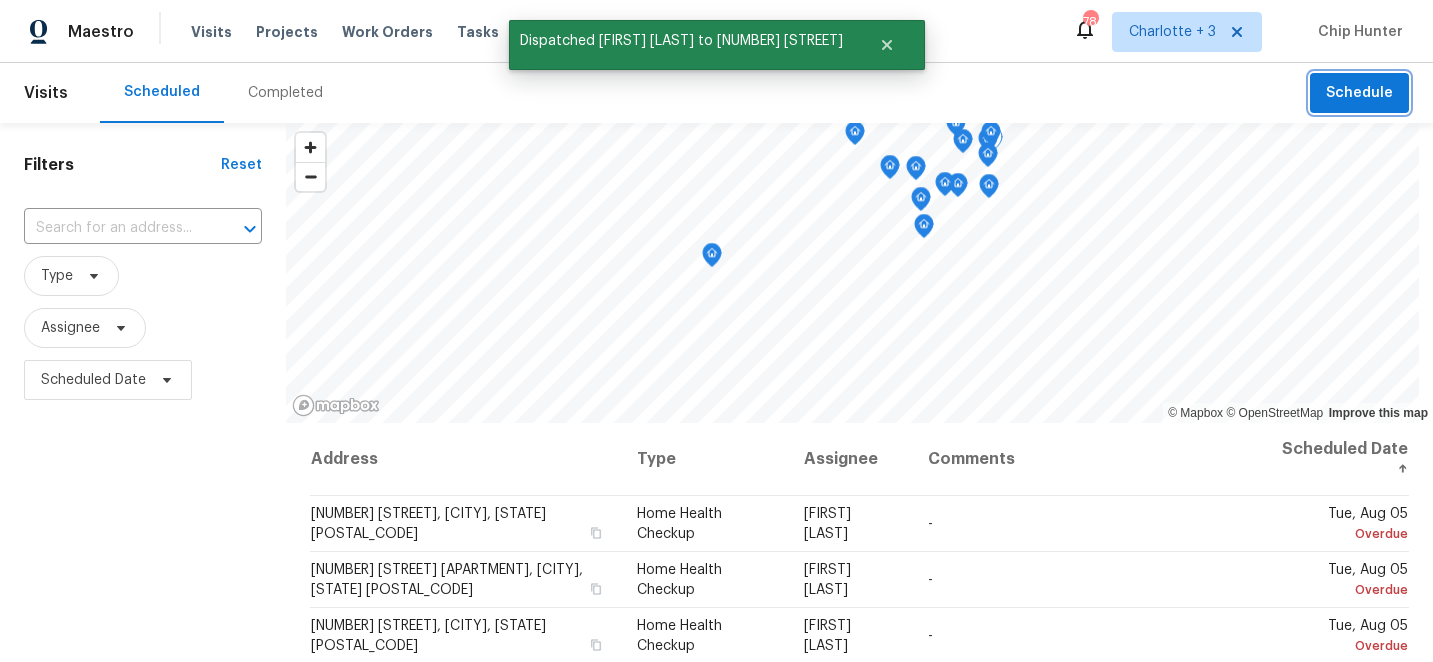scroll, scrollTop: 0, scrollLeft: 0, axis: both 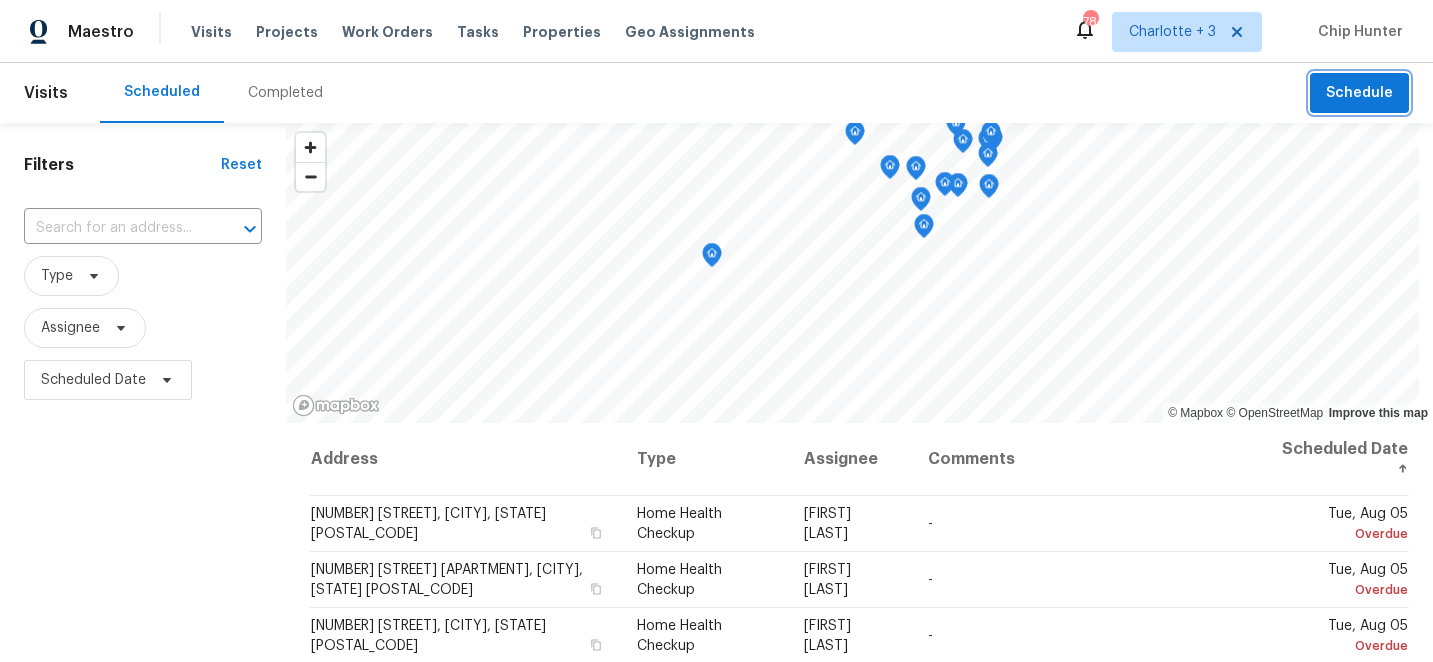 click on "Schedule" at bounding box center (1359, 93) 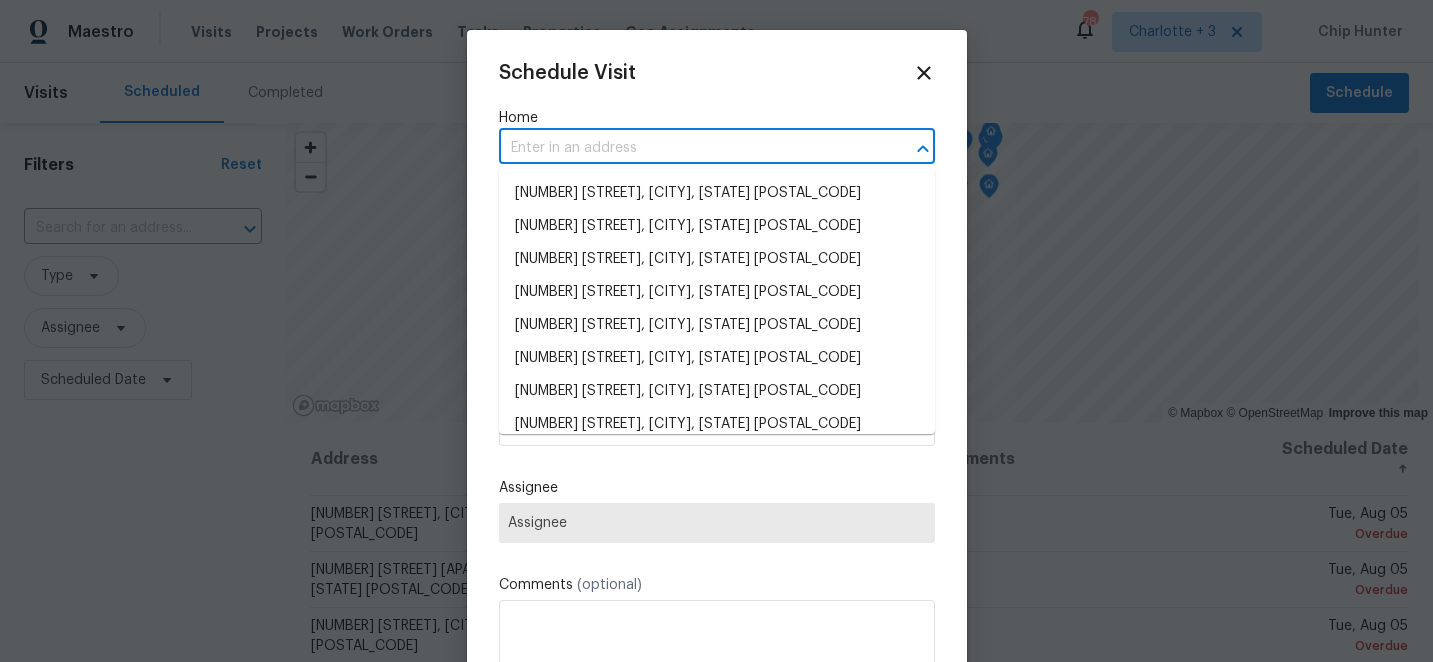 click at bounding box center [689, 148] 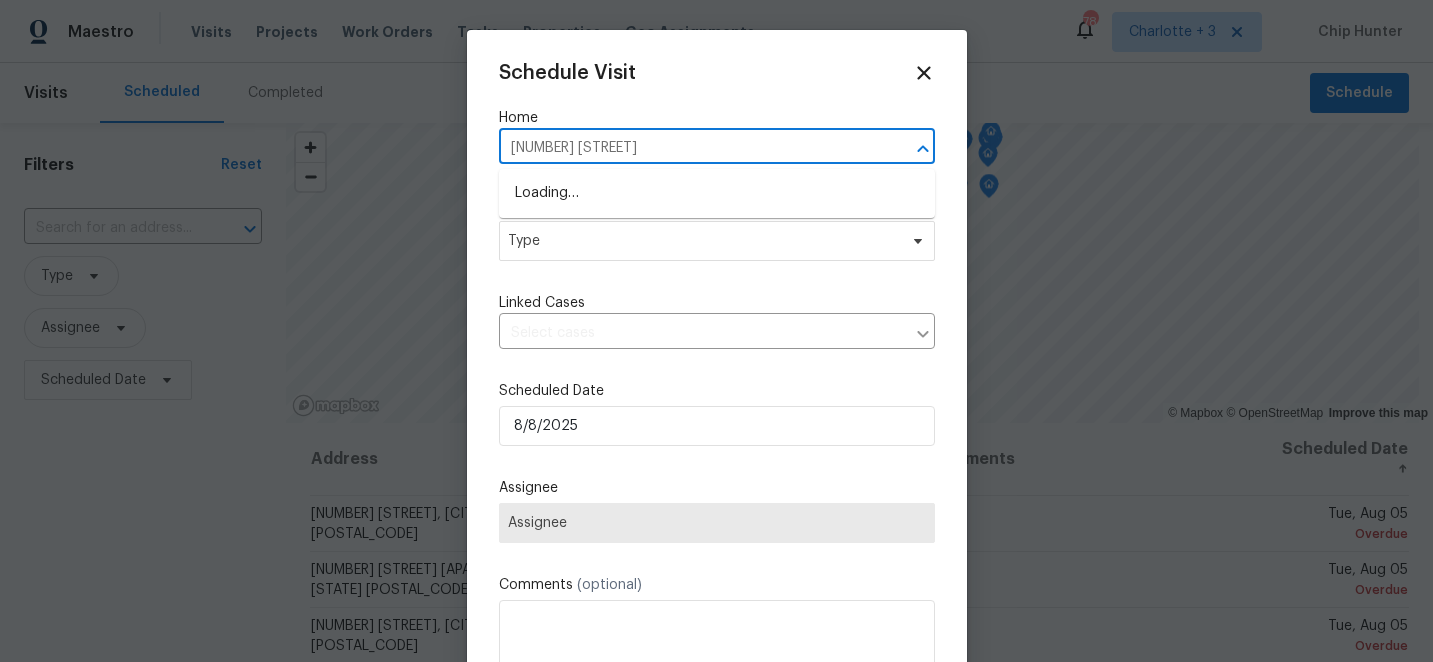 type on "[NUMBER] [STREET]" 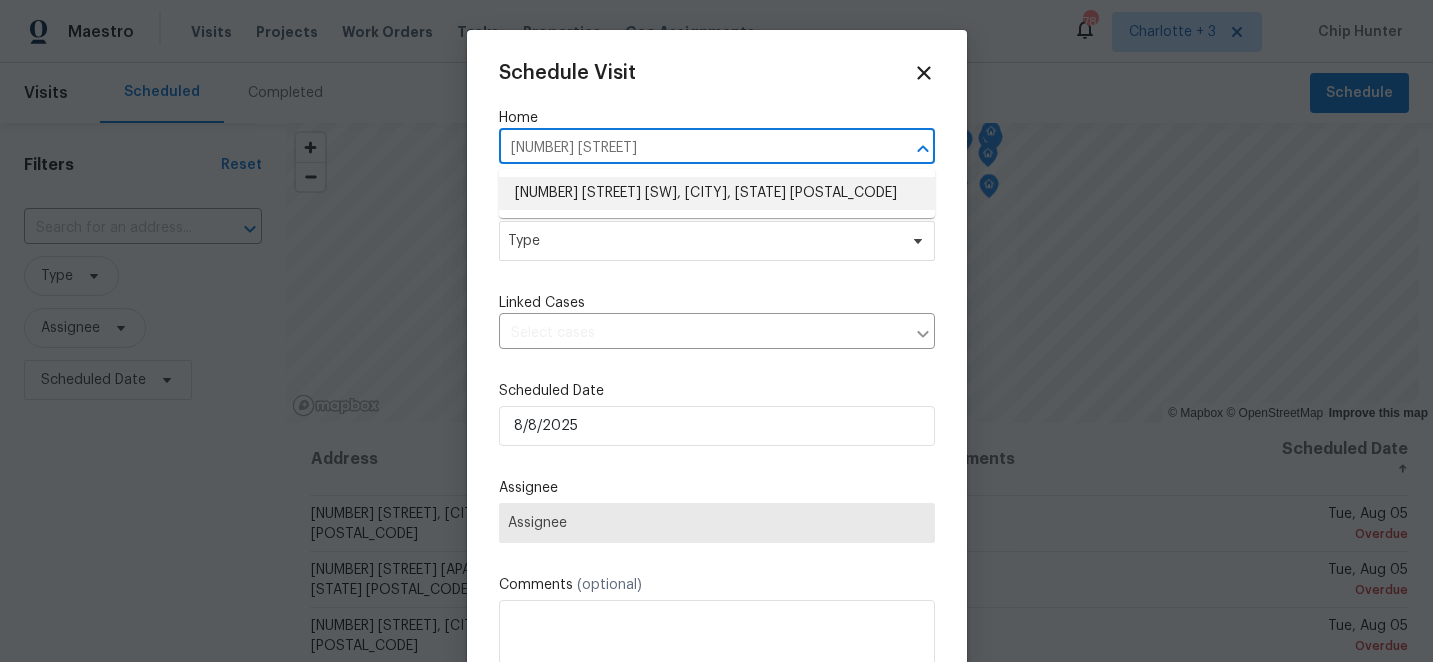 click on "[NUMBER] [STREET] [SW], [CITY], [STATE] [POSTAL_CODE]" at bounding box center [717, 193] 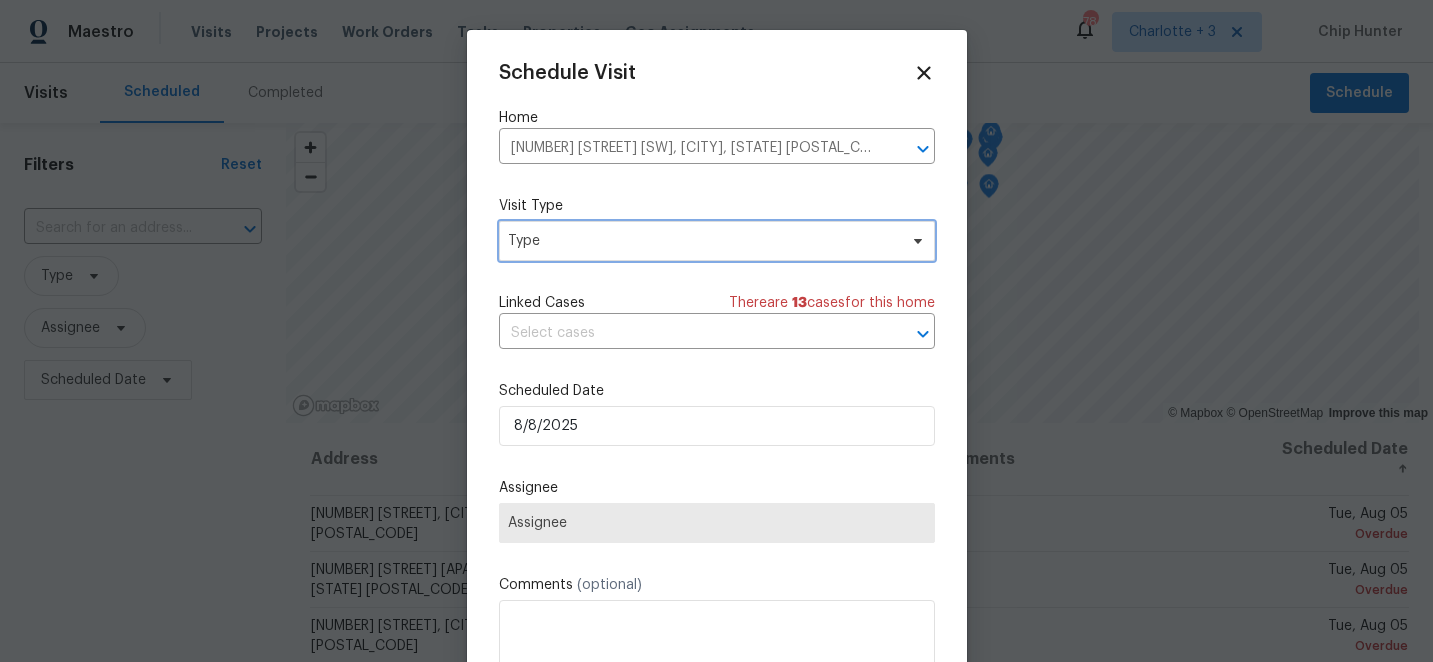 click on "Type" at bounding box center [717, 241] 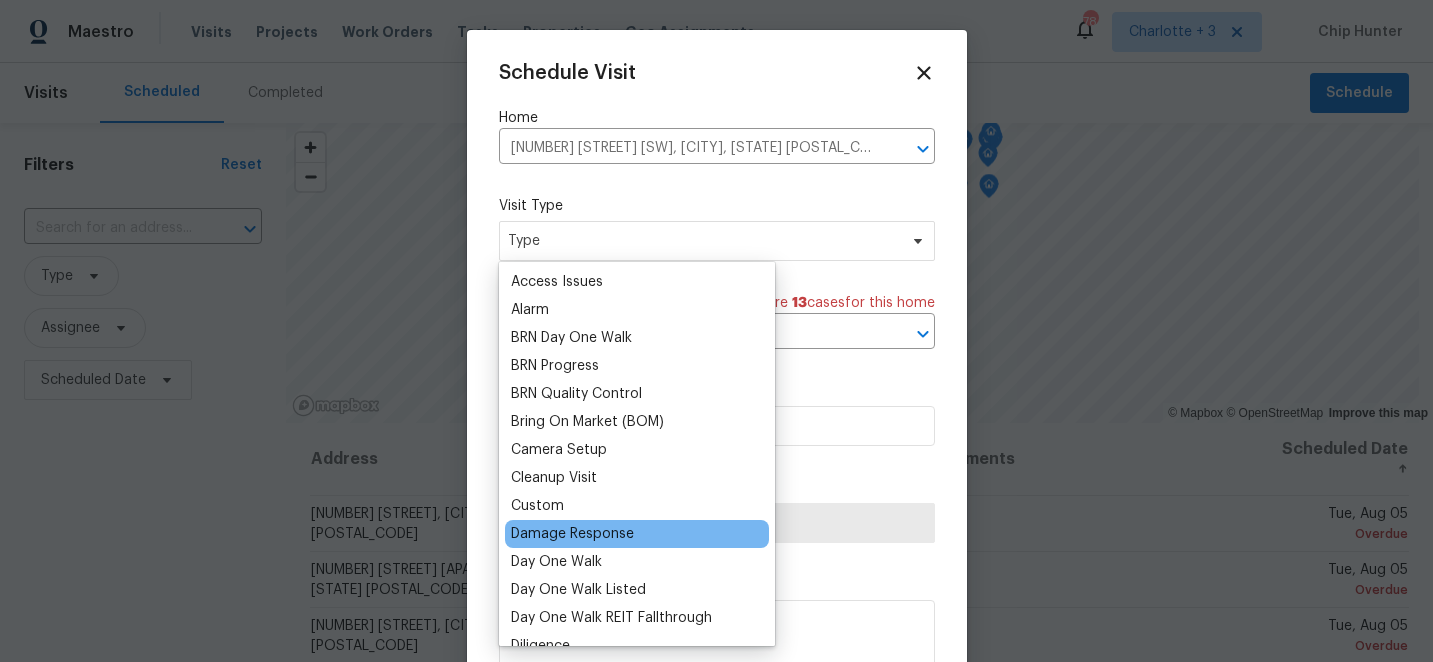 scroll, scrollTop: 80, scrollLeft: 0, axis: vertical 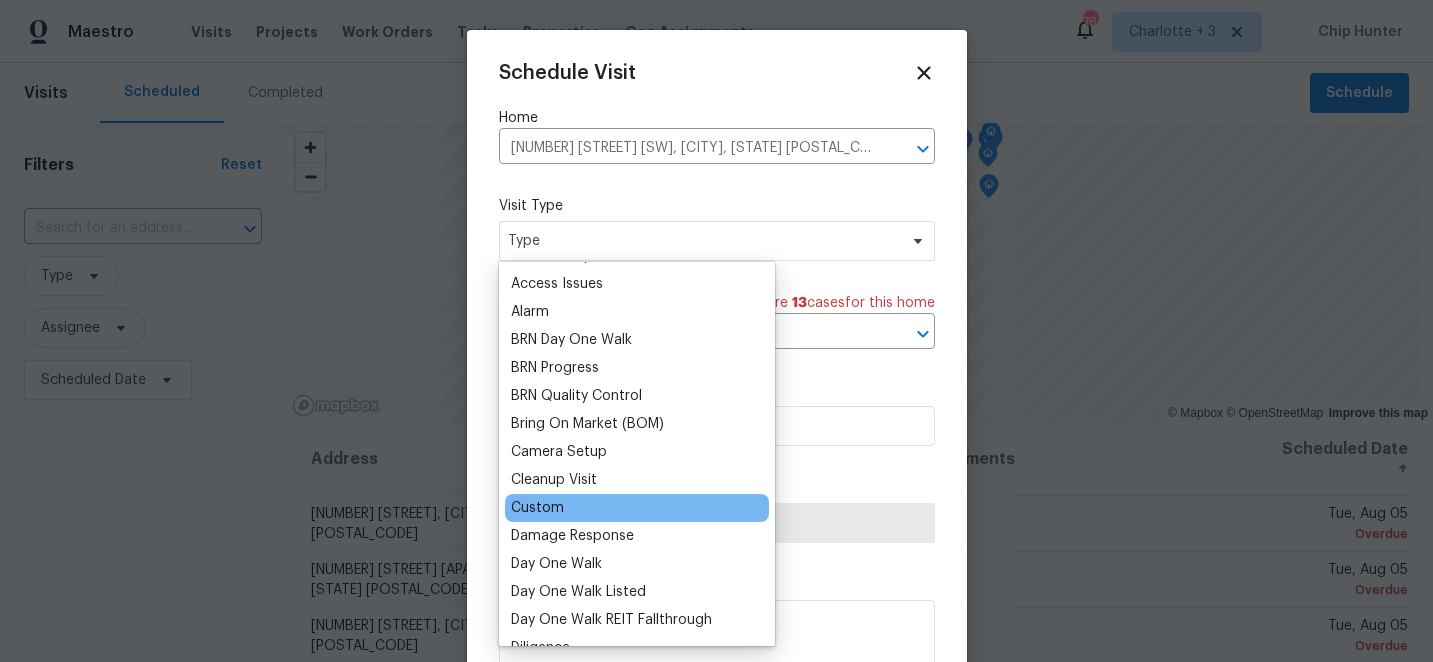 click on "Custom" at bounding box center (537, 508) 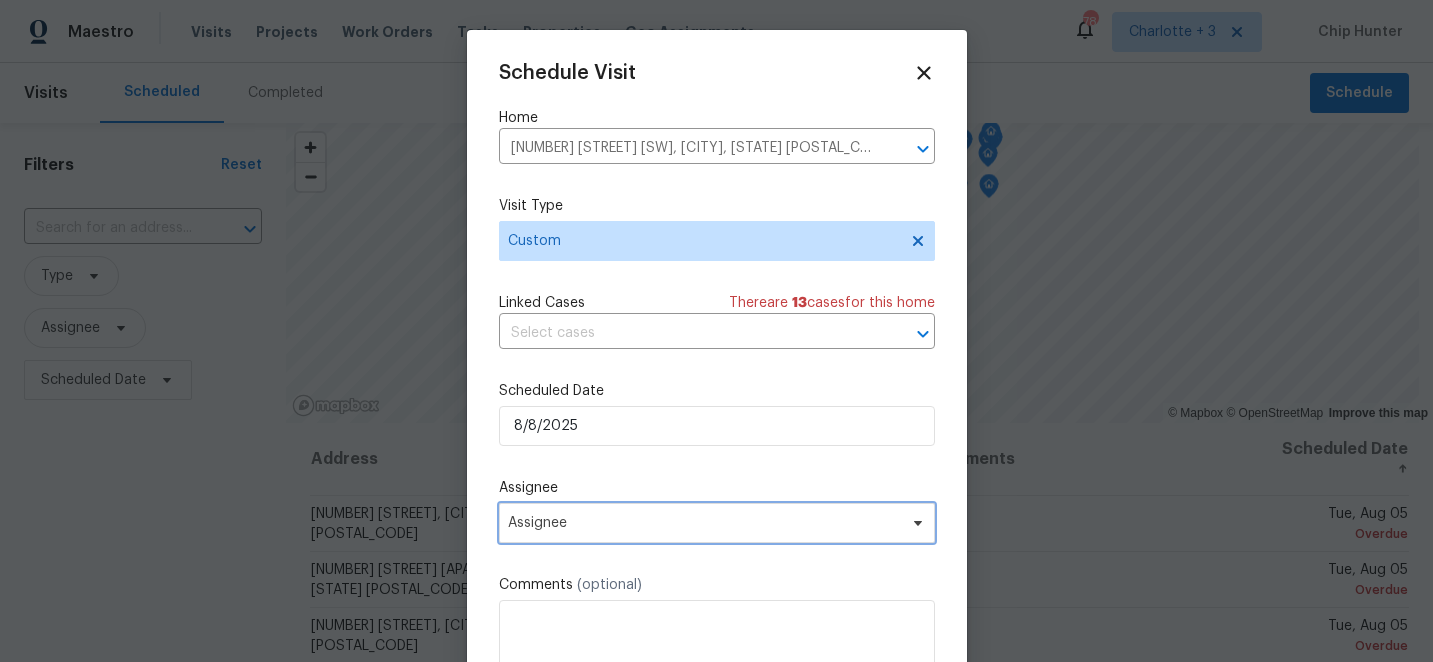 click on "Assignee" at bounding box center [704, 523] 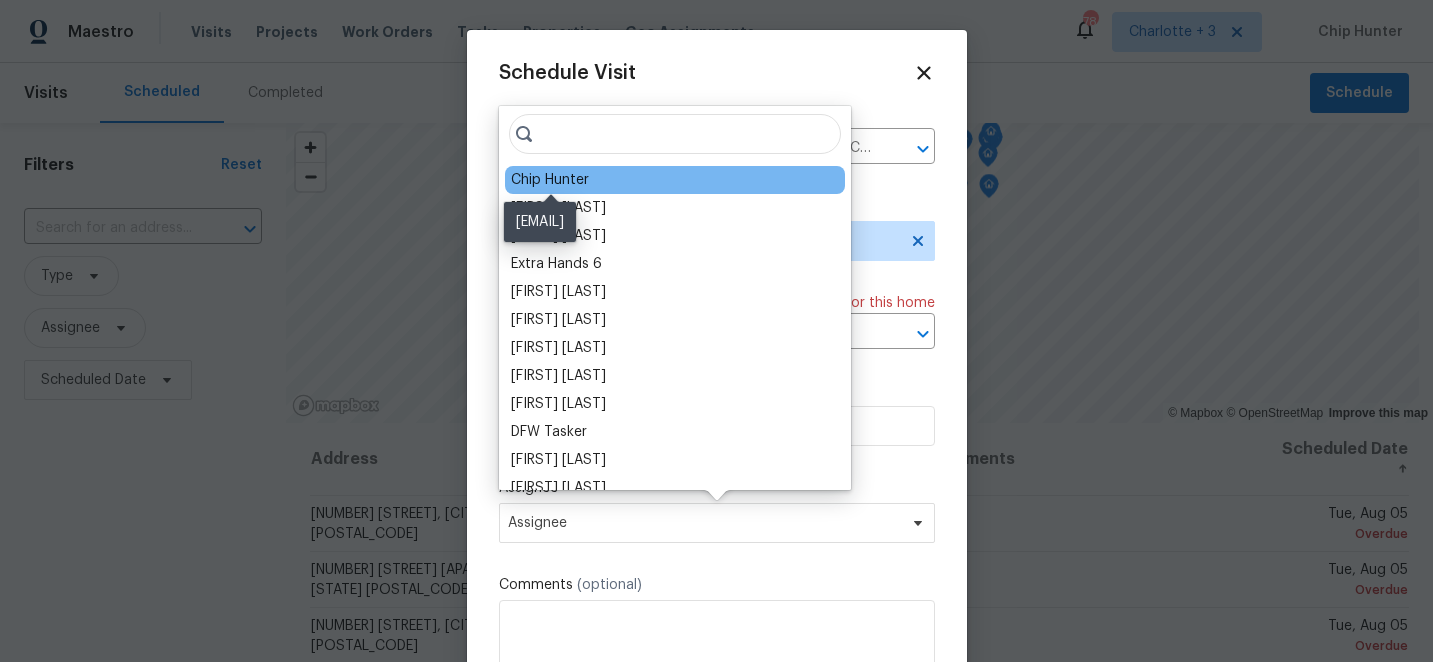 click on "Chip Hunter" at bounding box center (550, 180) 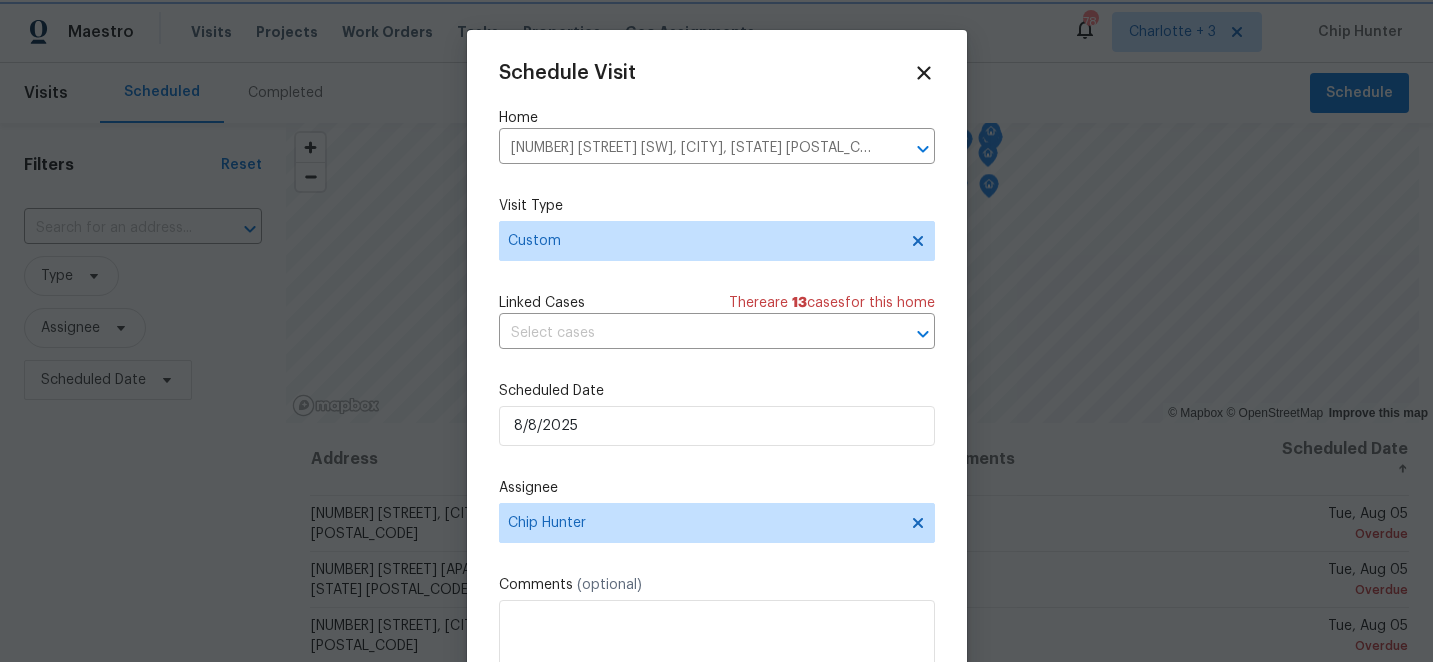 scroll, scrollTop: 36, scrollLeft: 0, axis: vertical 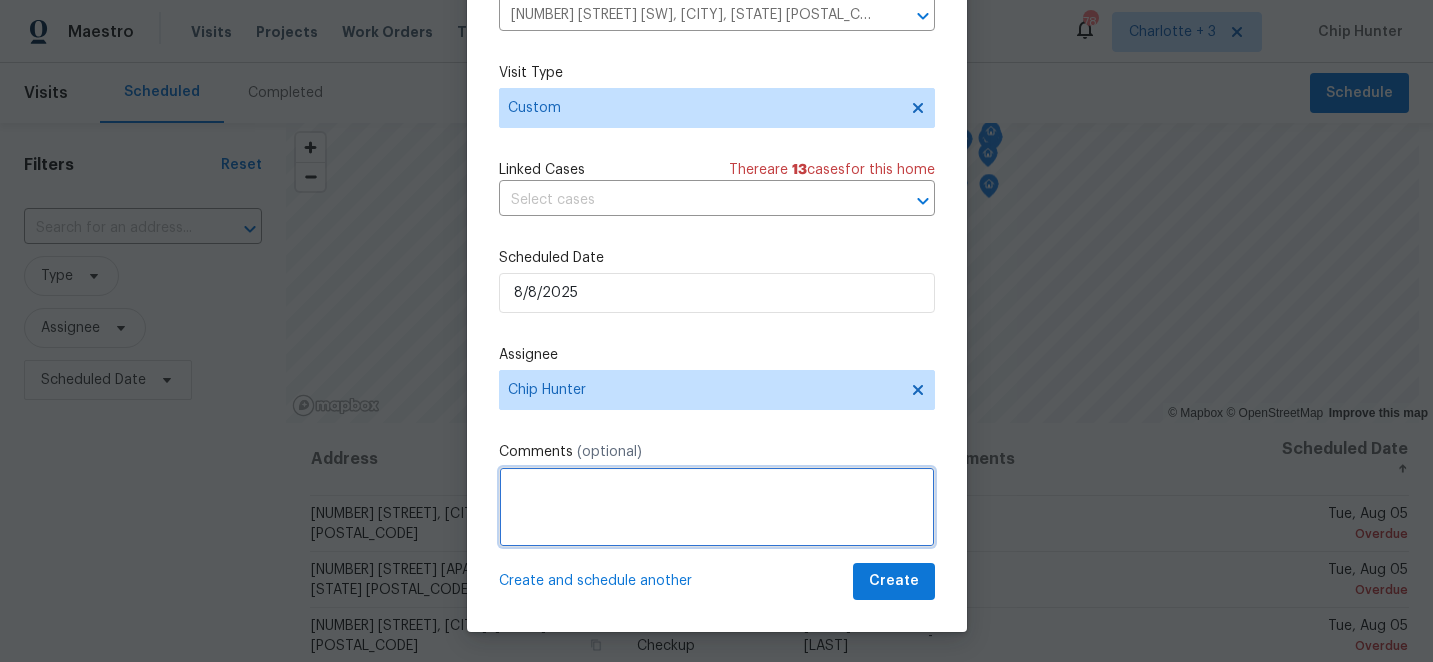 click at bounding box center [717, 507] 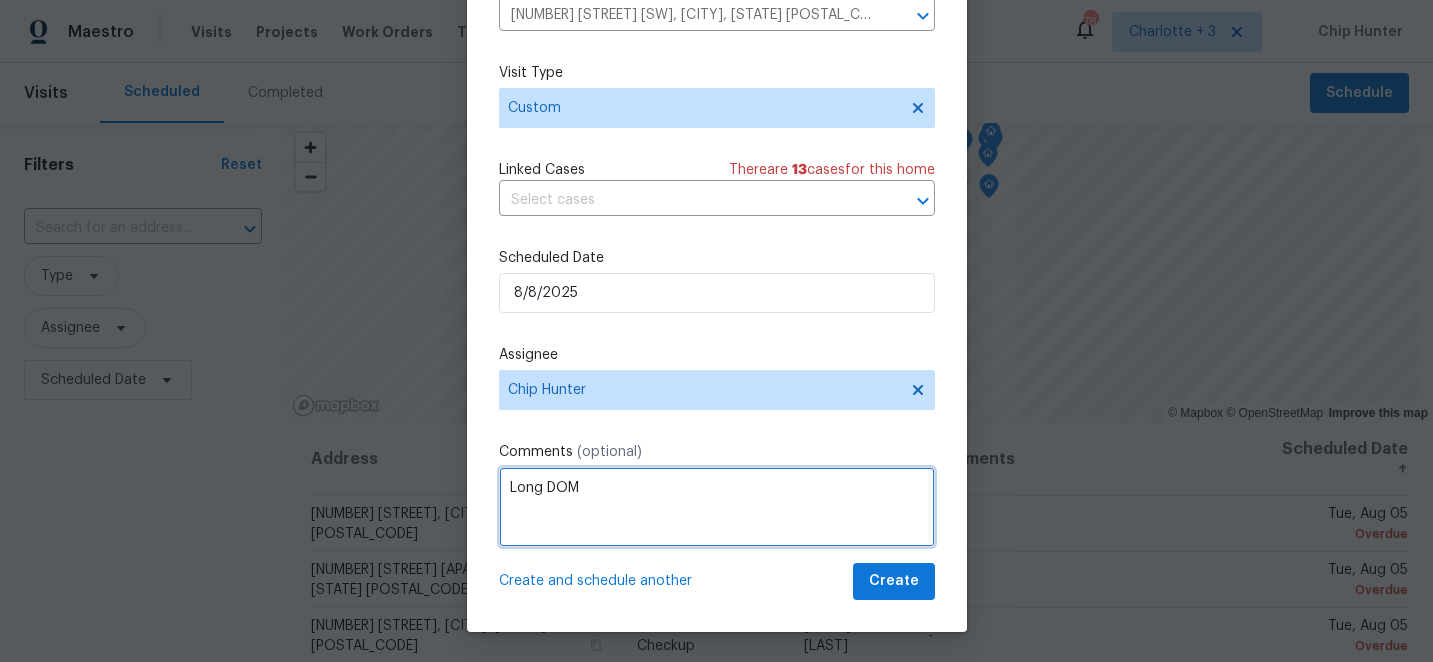 type on "Long DOM" 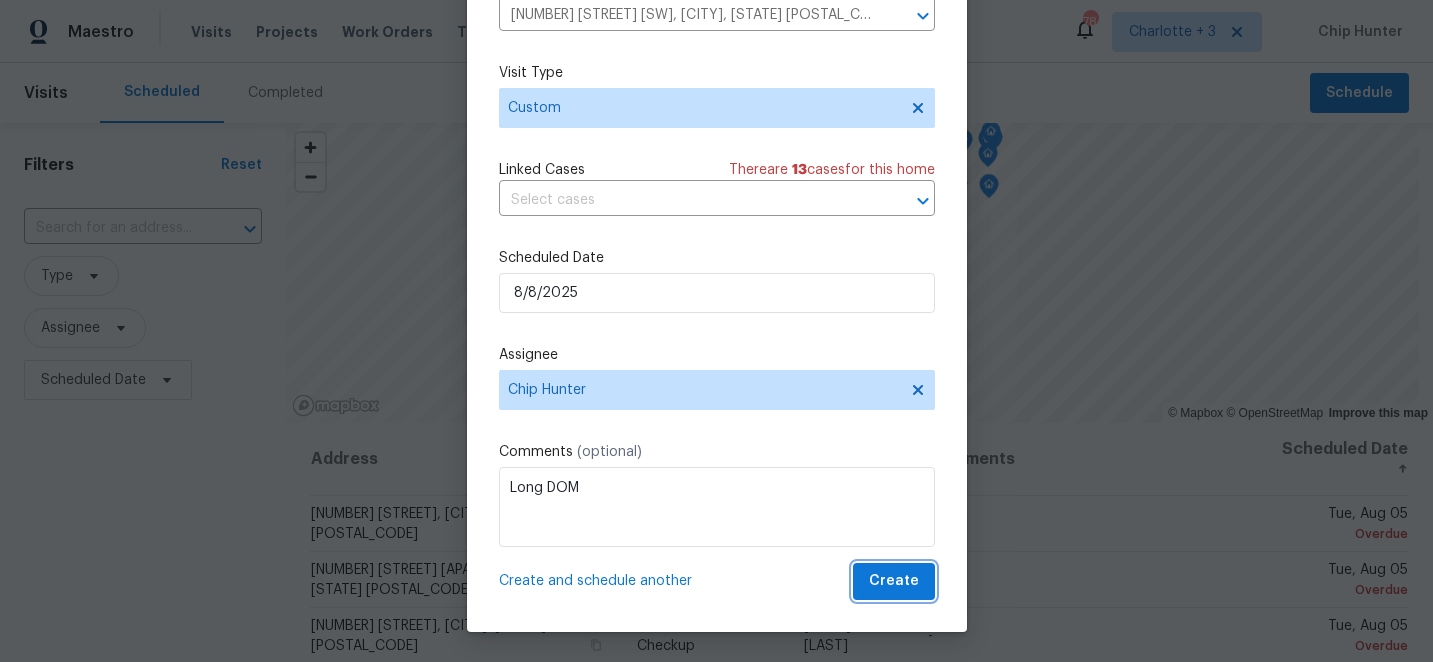 click on "Create" at bounding box center [894, 581] 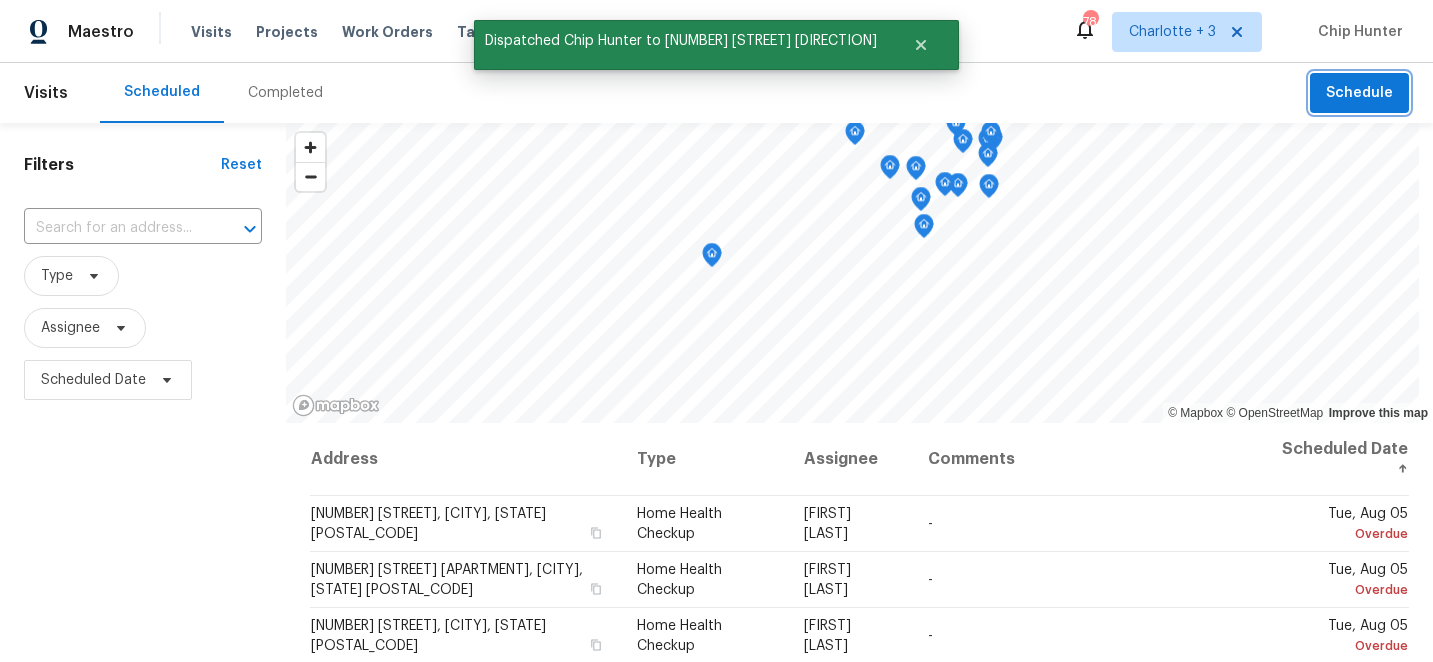 scroll, scrollTop: 0, scrollLeft: 0, axis: both 